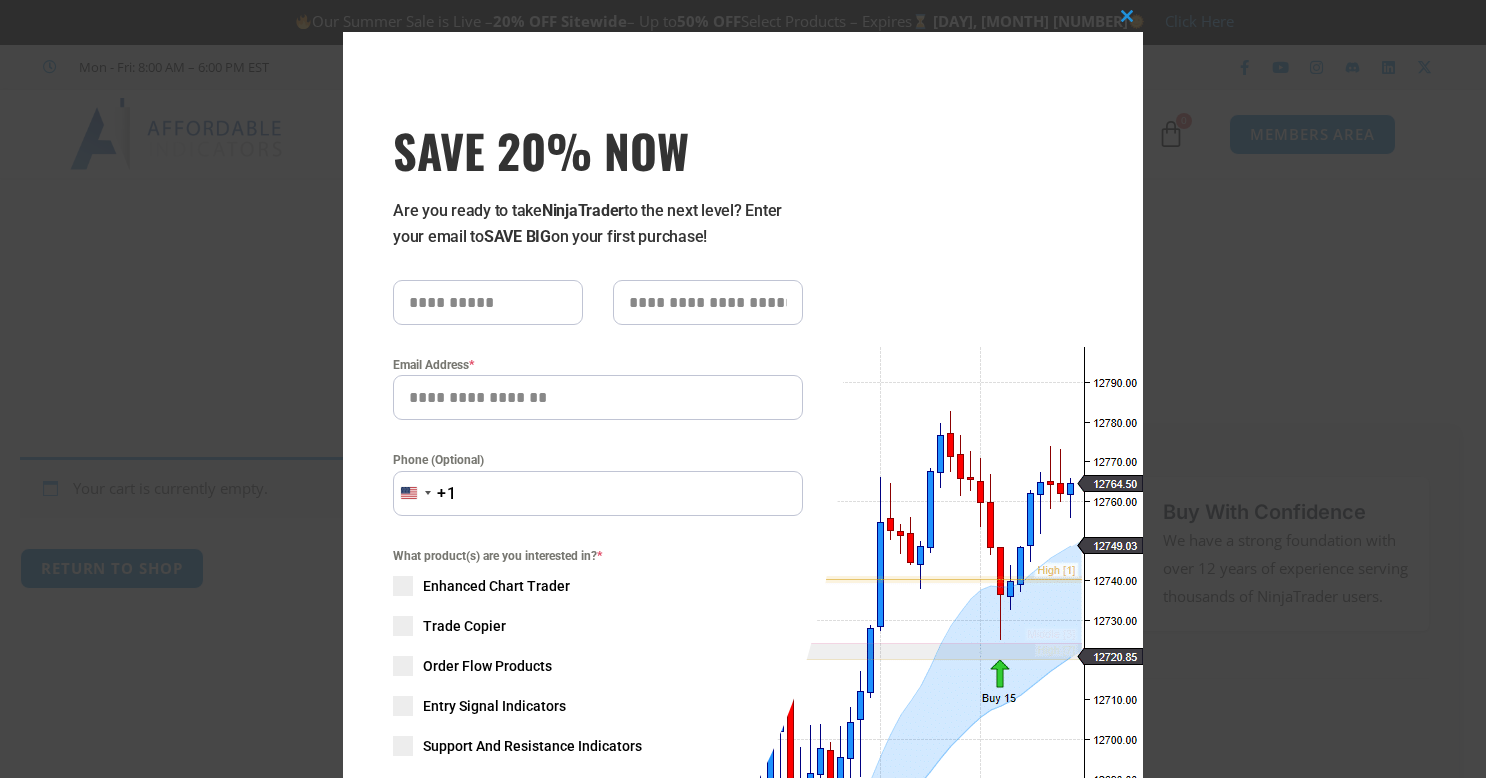 scroll, scrollTop: 0, scrollLeft: 0, axis: both 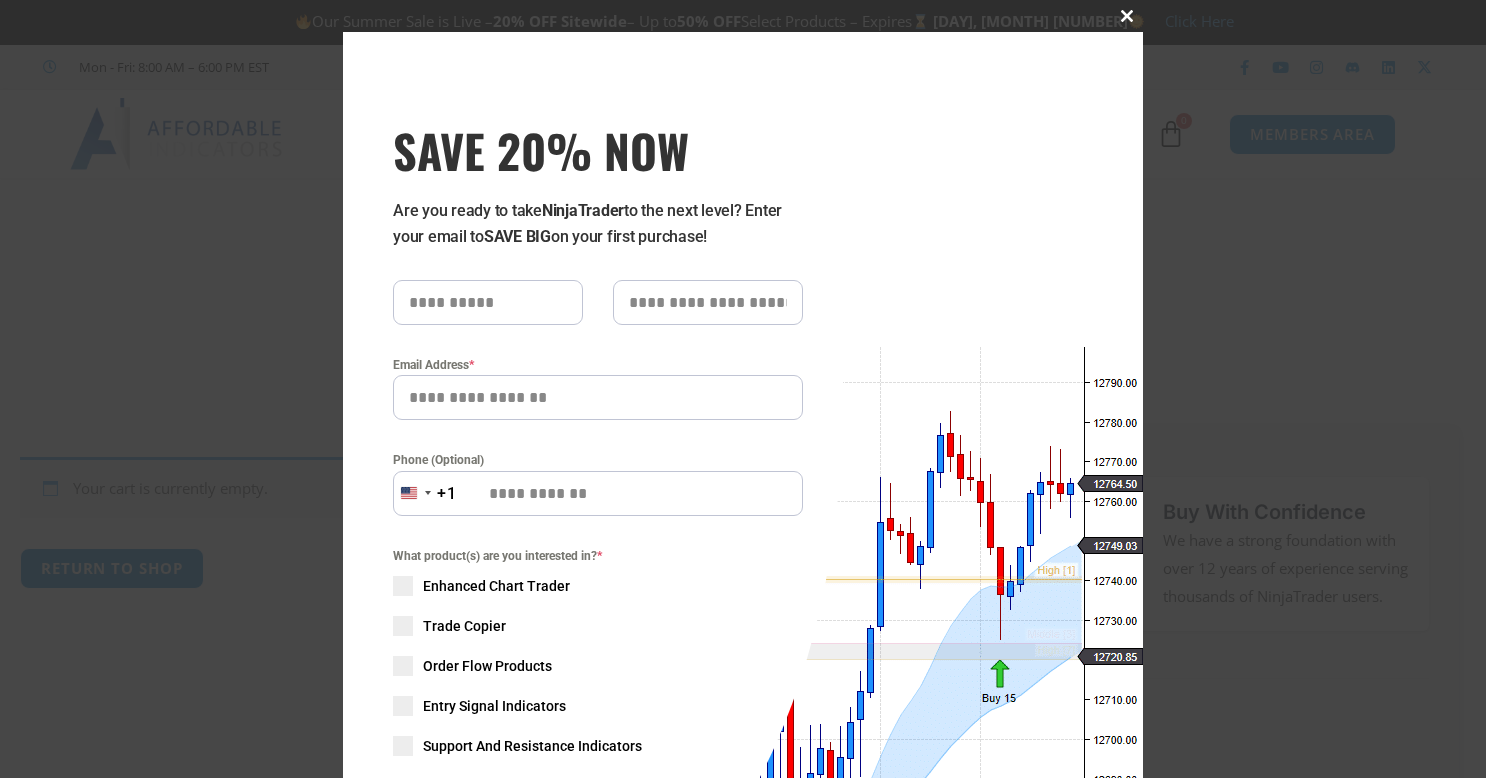 click at bounding box center [1127, 16] 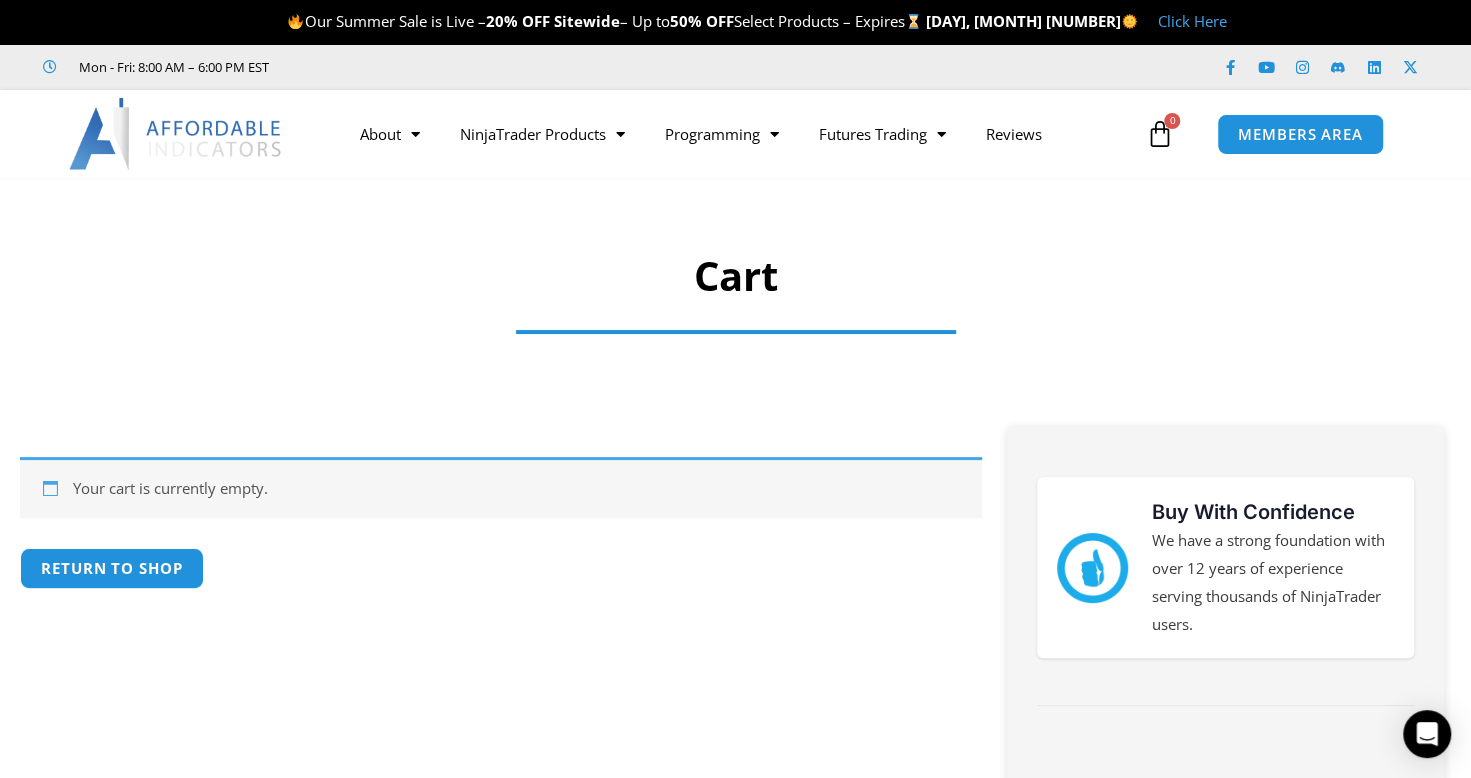 click at bounding box center [176, 134] 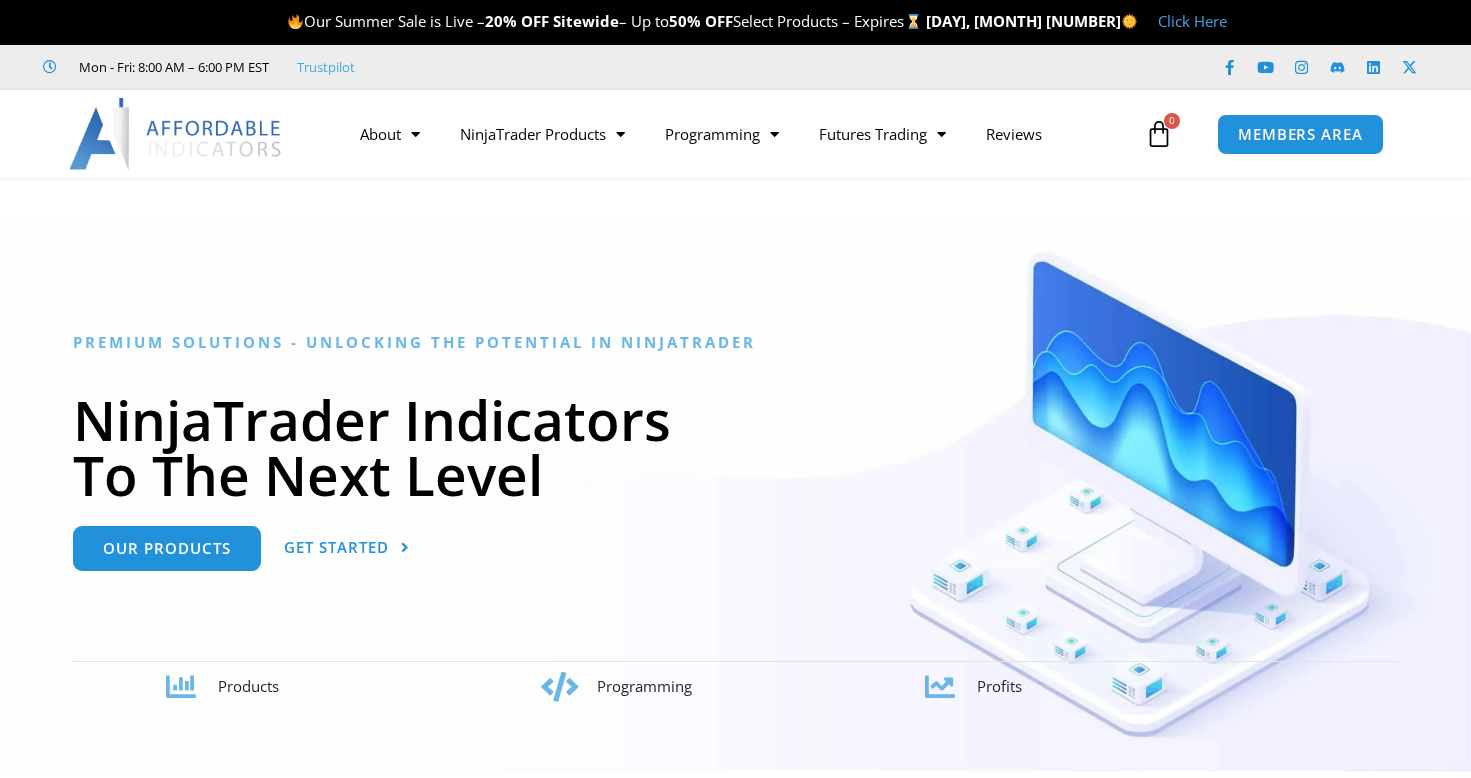 scroll, scrollTop: 106, scrollLeft: 0, axis: vertical 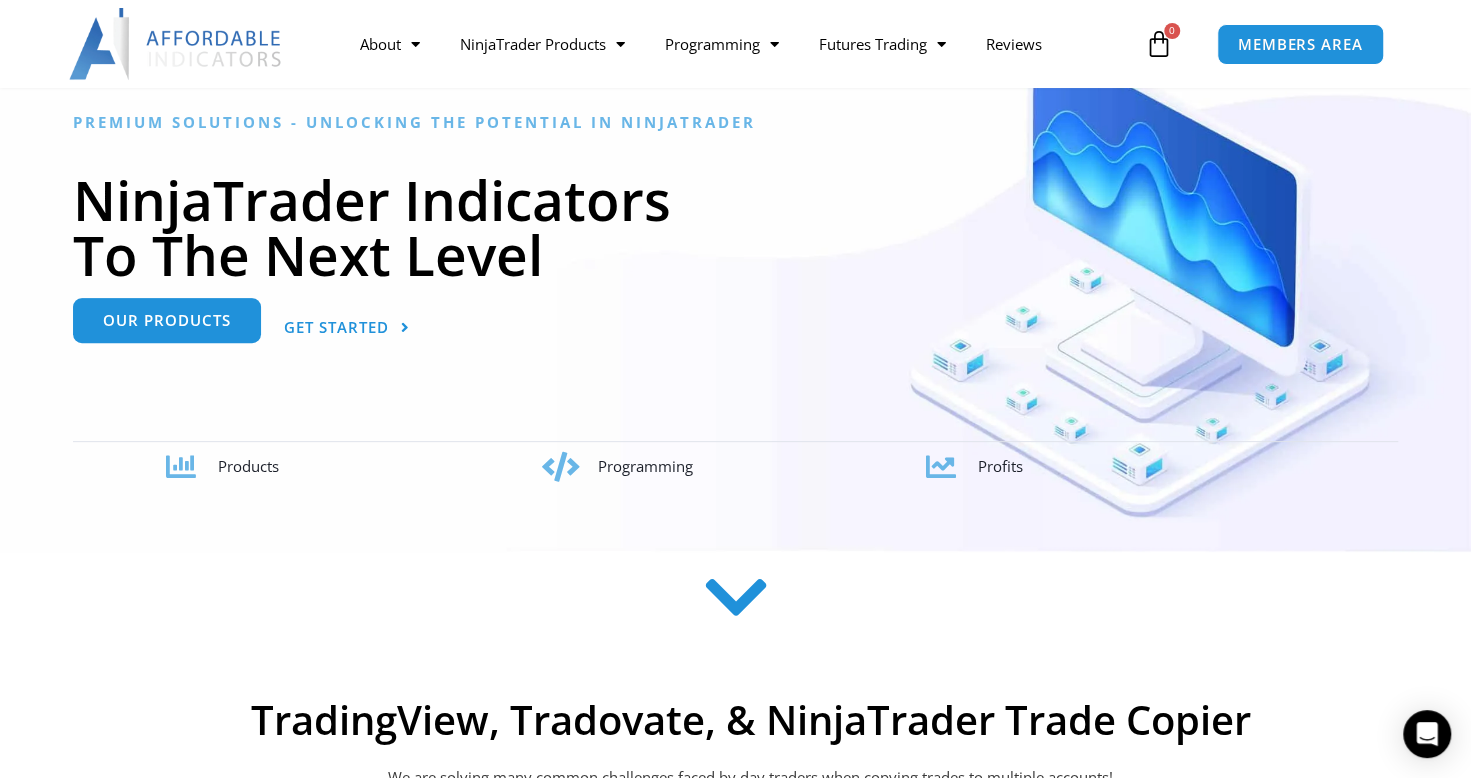 click on "Our Products" at bounding box center [167, 320] 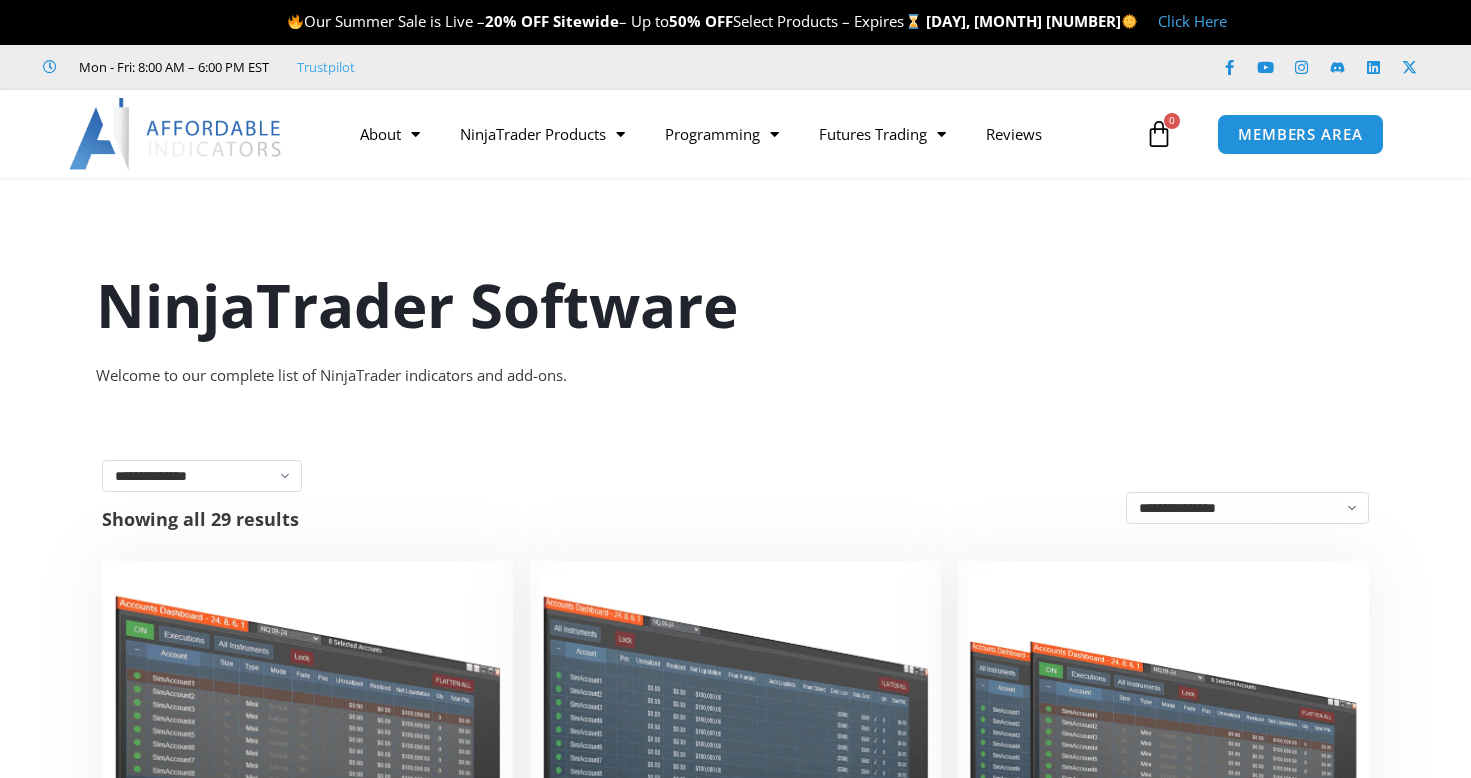 scroll, scrollTop: 0, scrollLeft: 0, axis: both 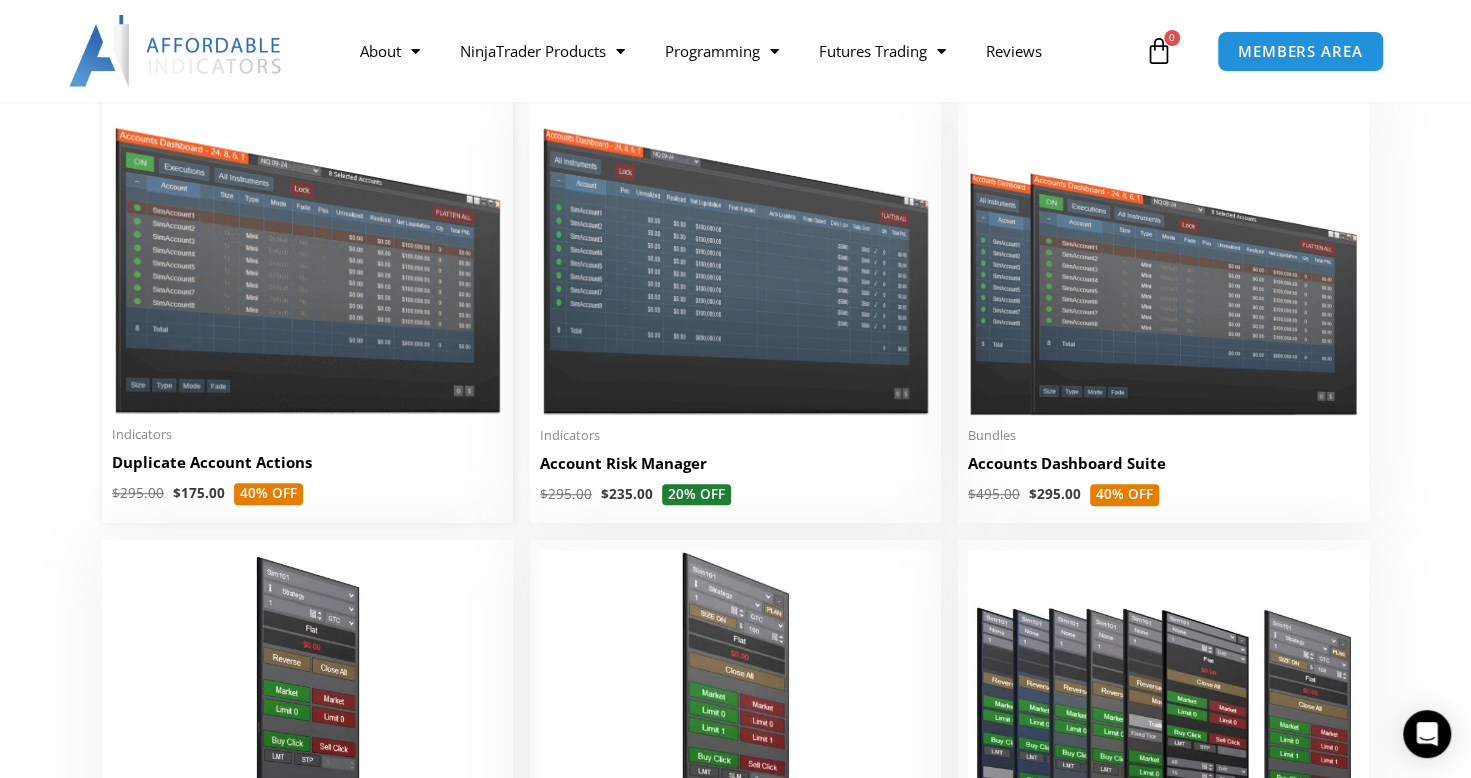 click on "Duplicate Account Actions" at bounding box center (307, 462) 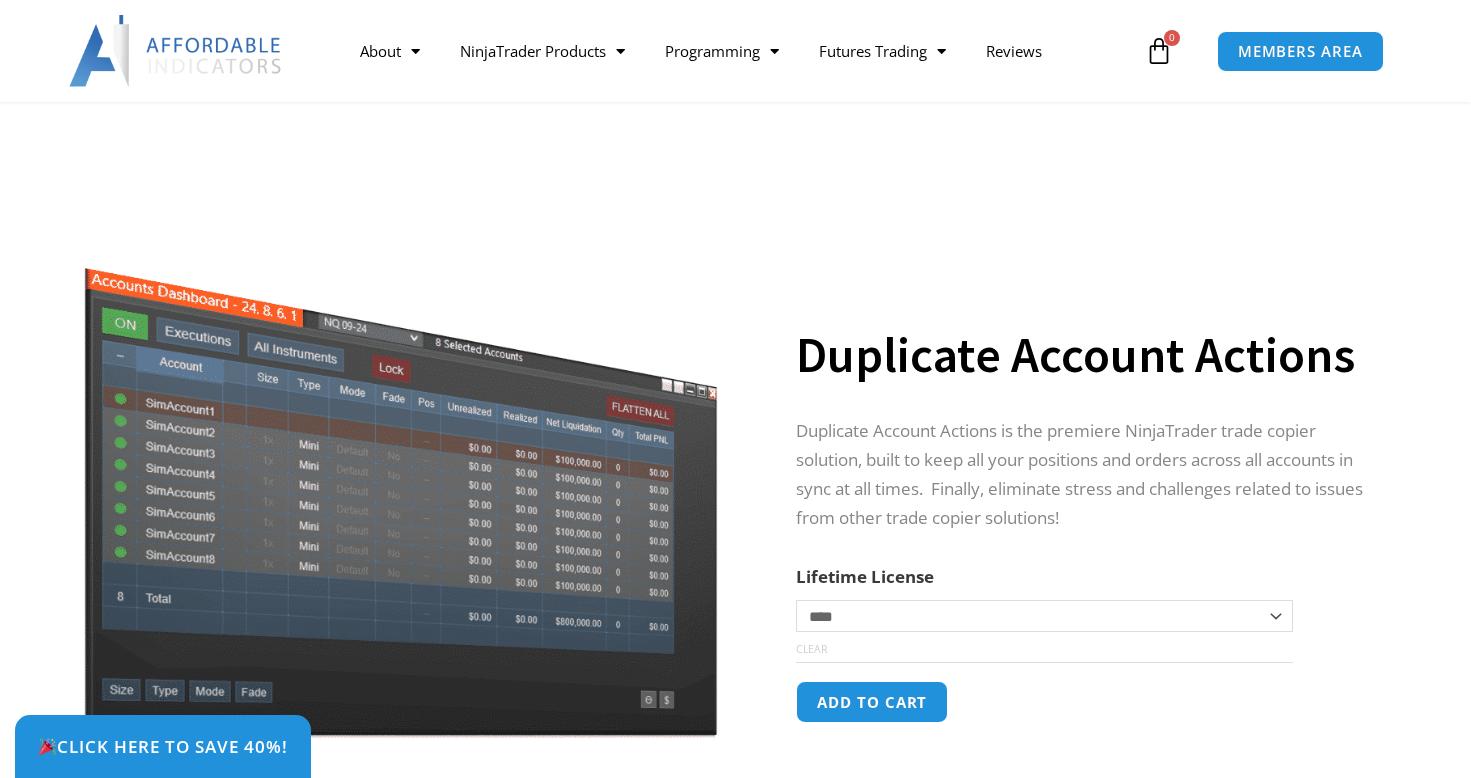 scroll, scrollTop: 544, scrollLeft: 0, axis: vertical 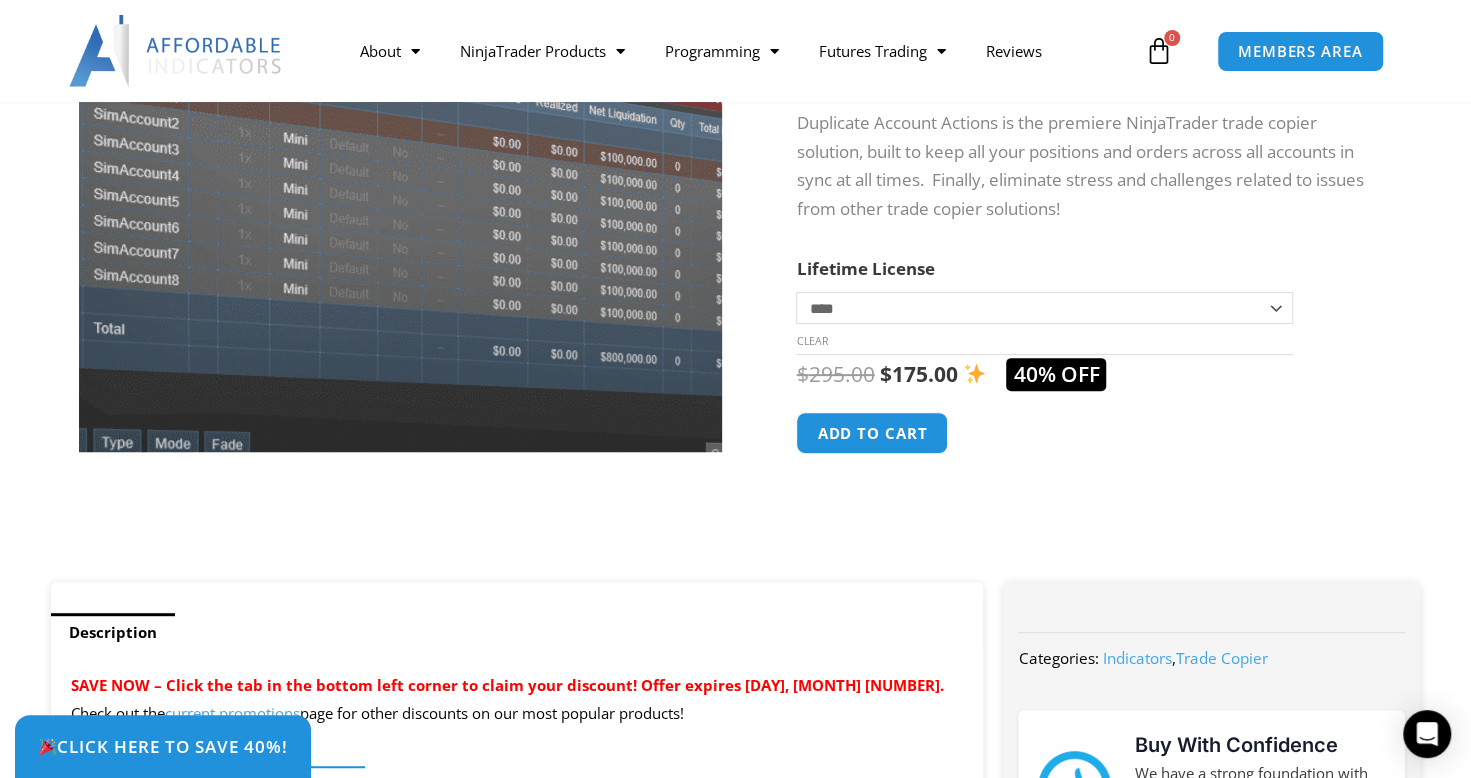 click at bounding box center [408, 185] 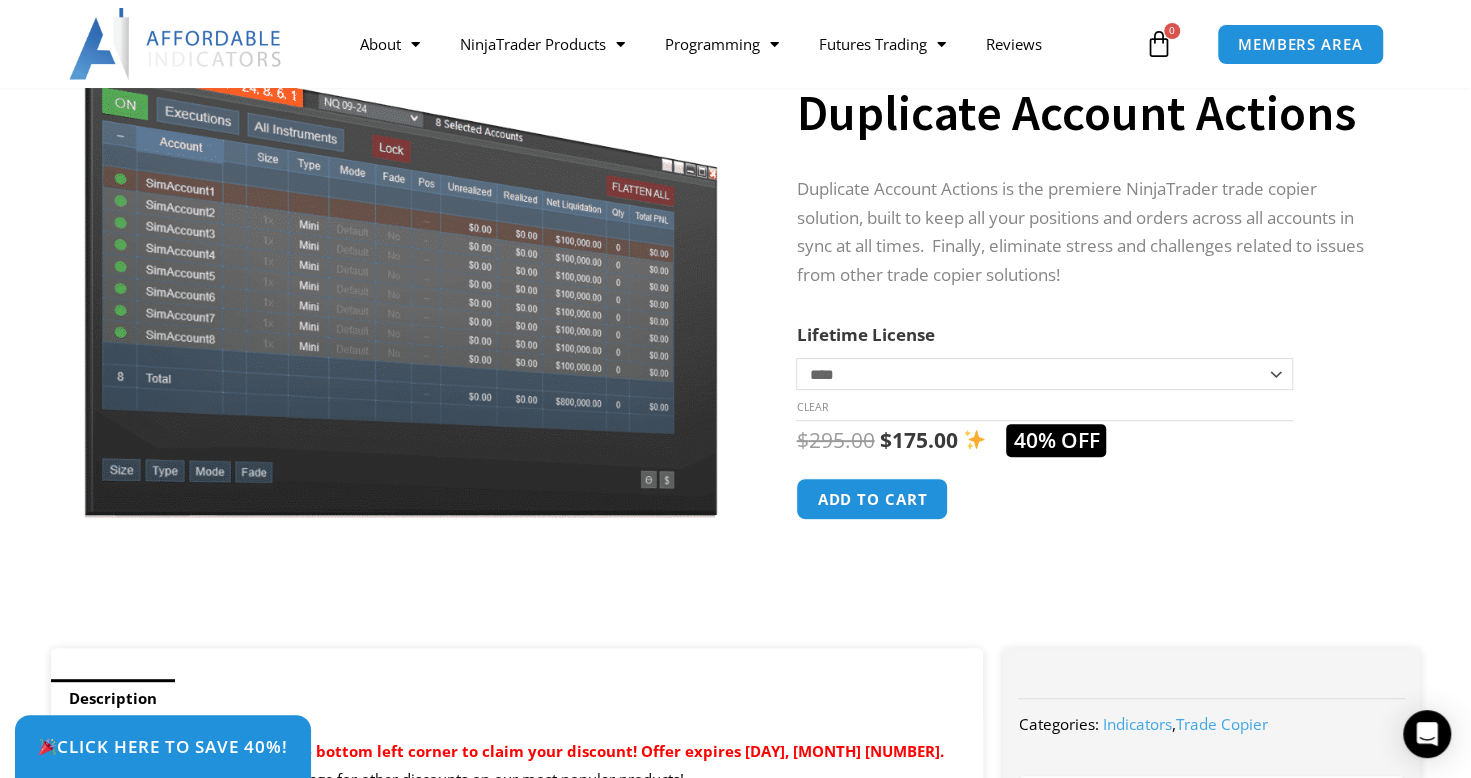 scroll, scrollTop: 221, scrollLeft: 0, axis: vertical 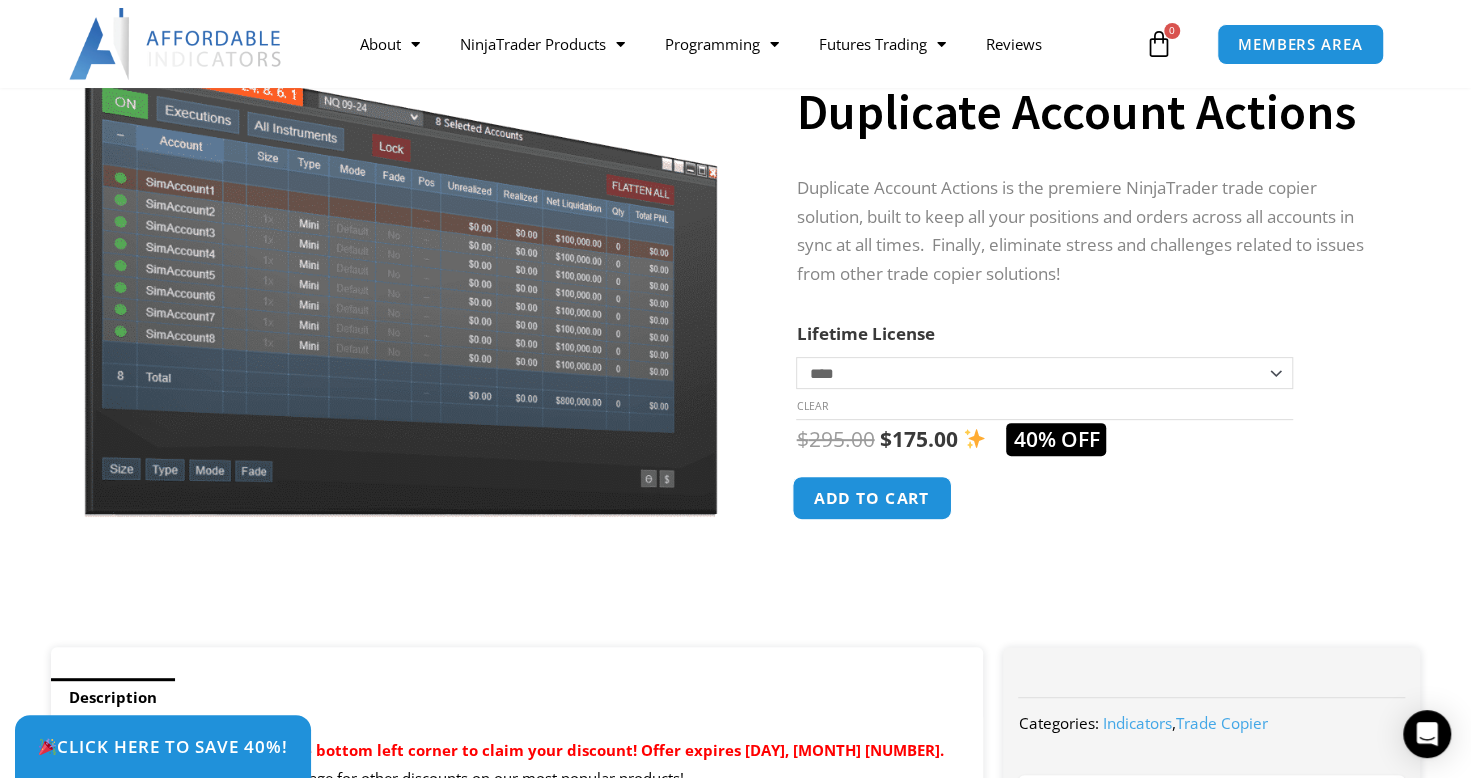 click on "Add to cart" 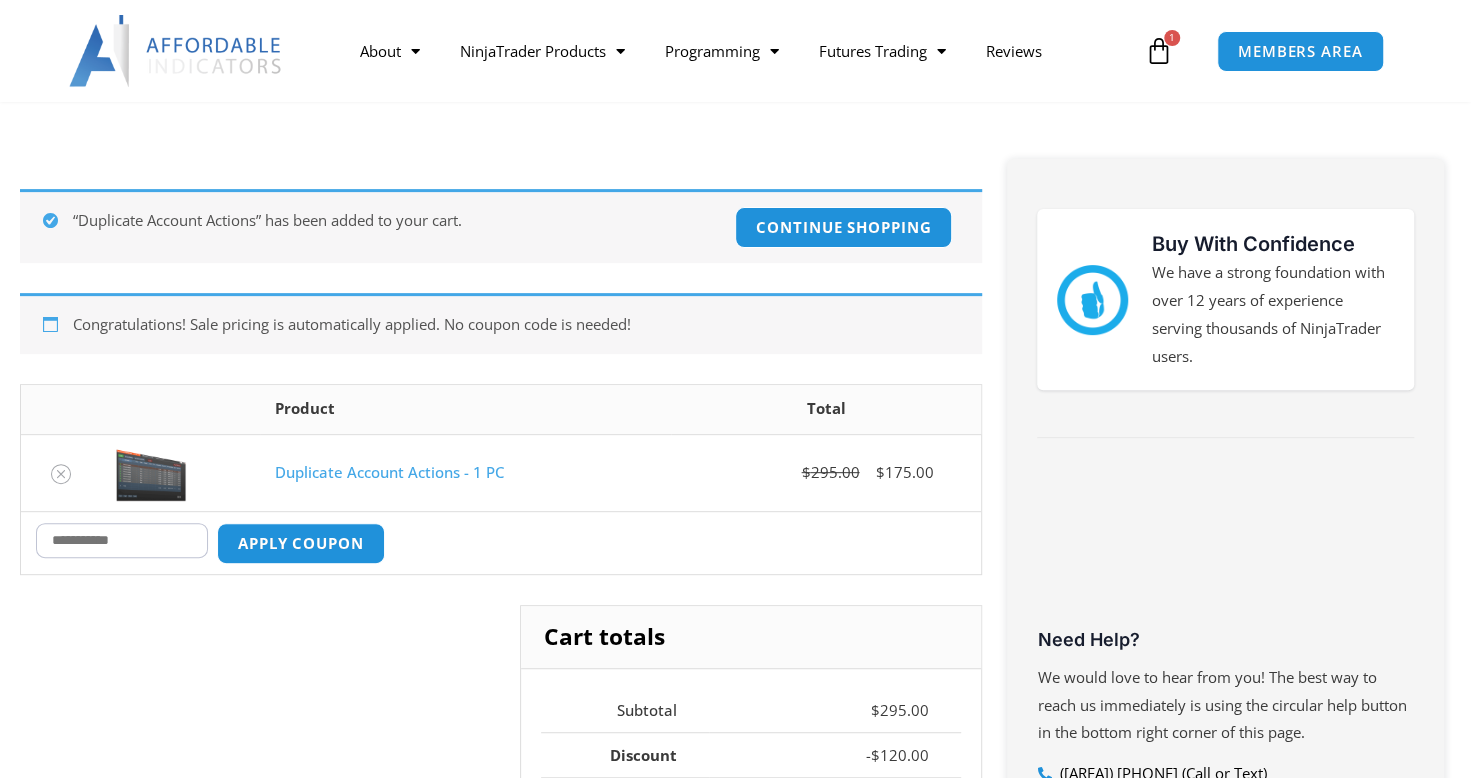 scroll, scrollTop: 0, scrollLeft: 0, axis: both 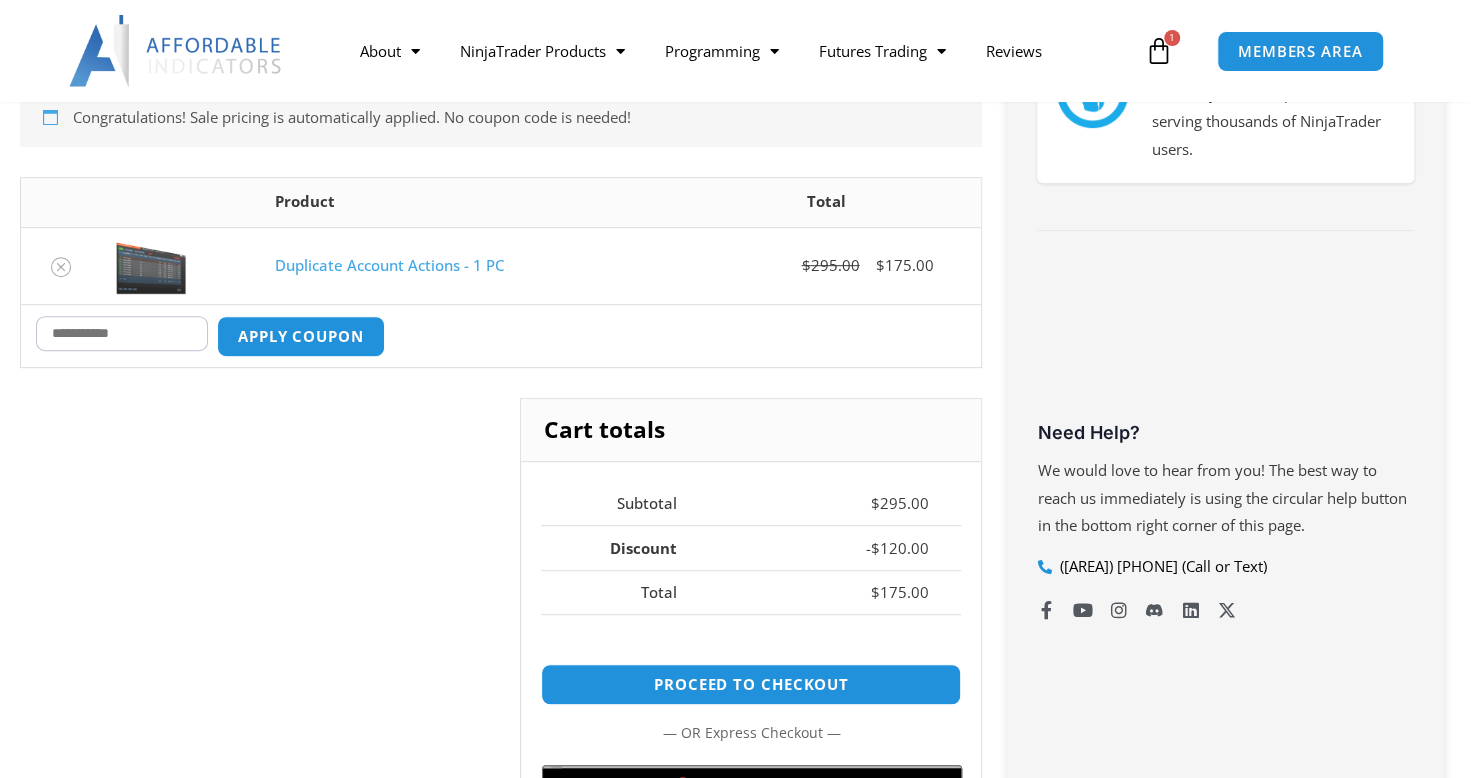 click on "Coupon:" at bounding box center (122, 333) 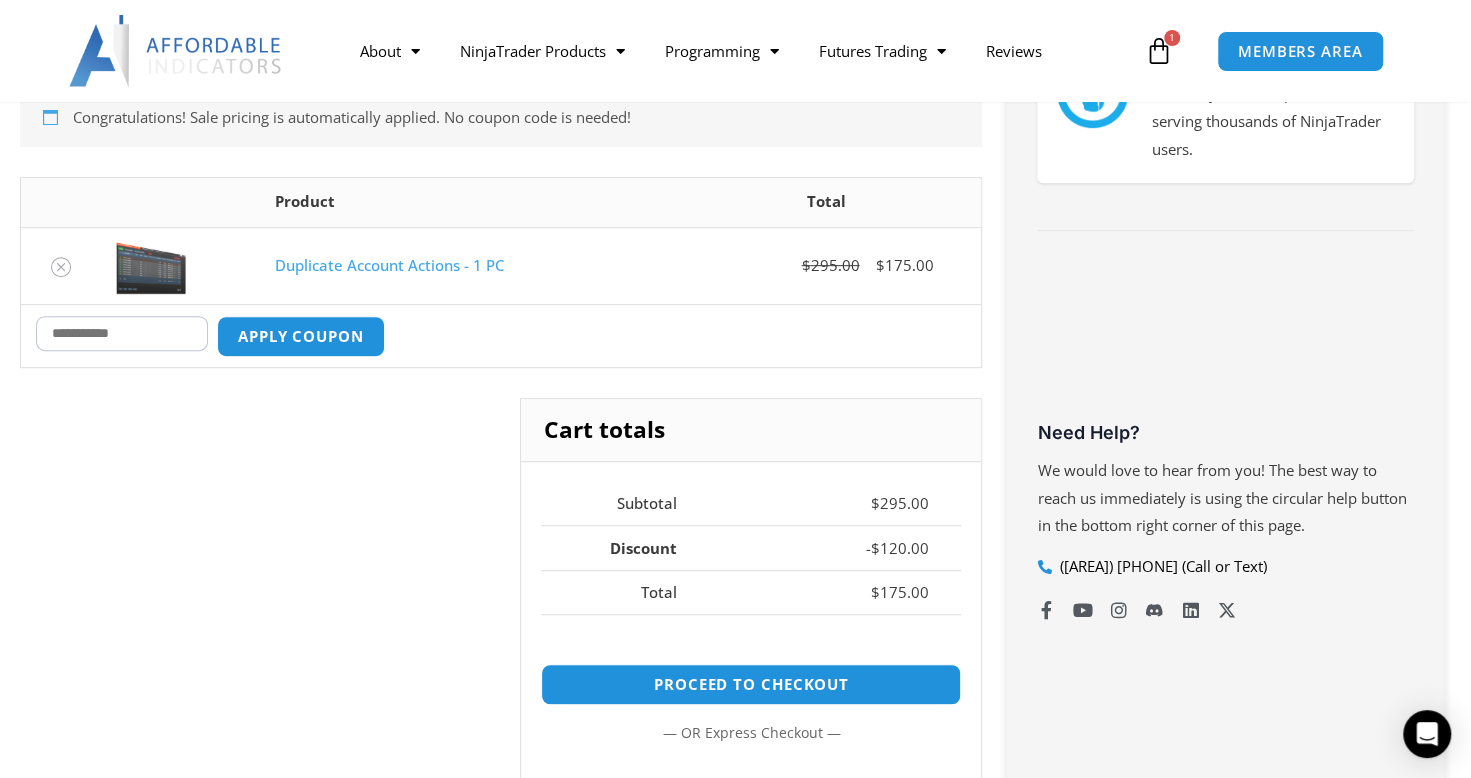 click on "Cart totals
Subtotal
$ 295.00
Discount - $ 120.00
Total
$ 175.00
Proceed to checkout
— or —
@import url(//fonts.googleapis.com/css?family=Google+Sans_old:500) ••••••" at bounding box center [501, 652] 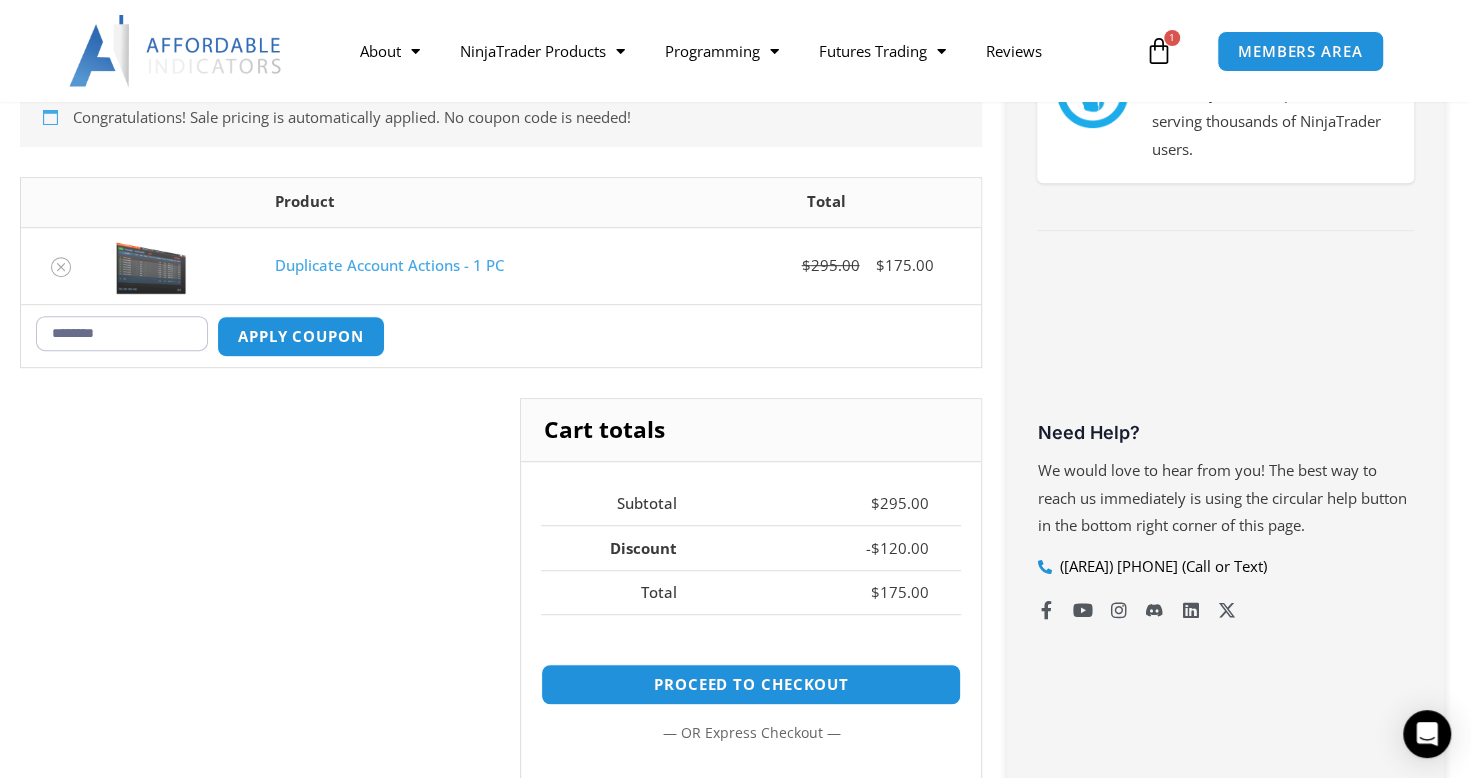 type on "********" 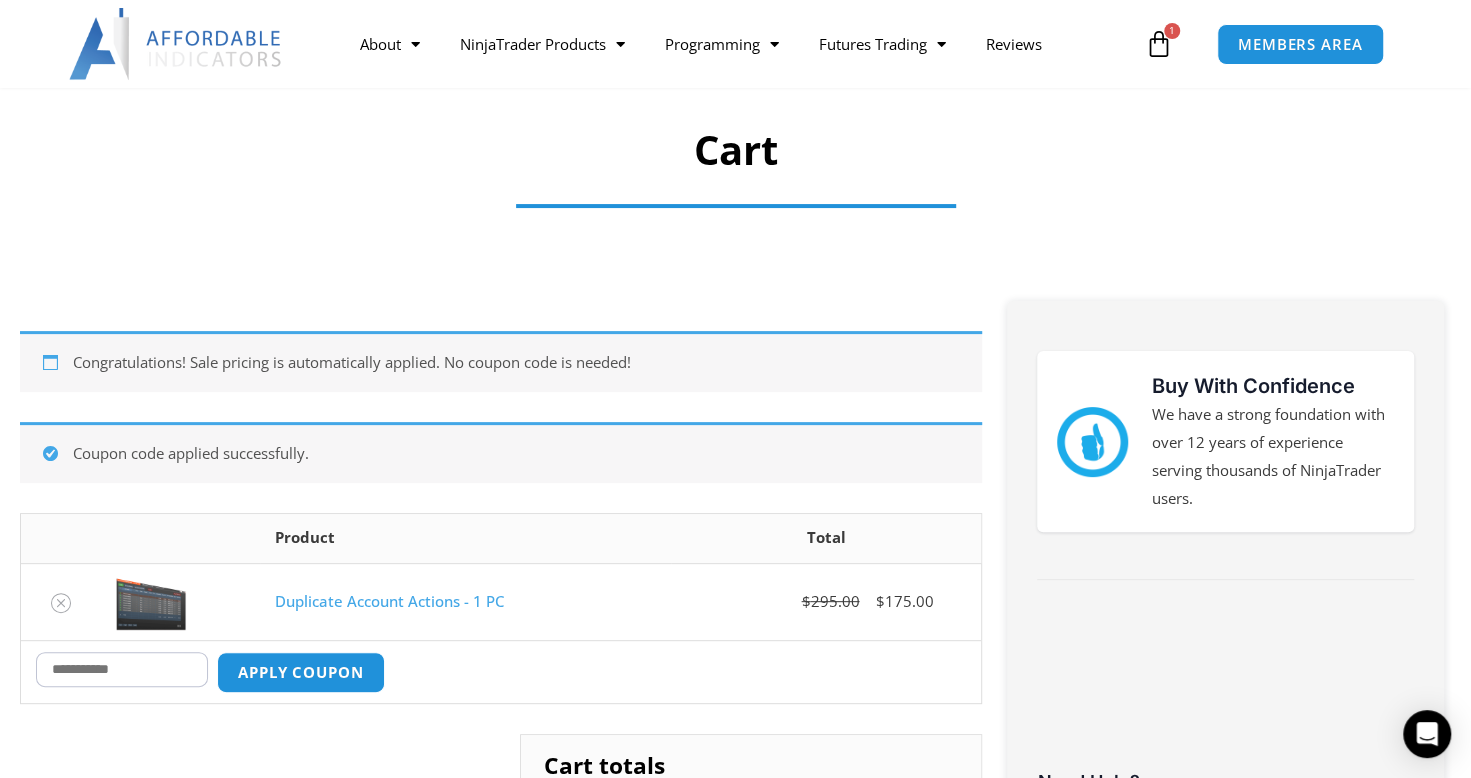 scroll, scrollTop: 139, scrollLeft: 0, axis: vertical 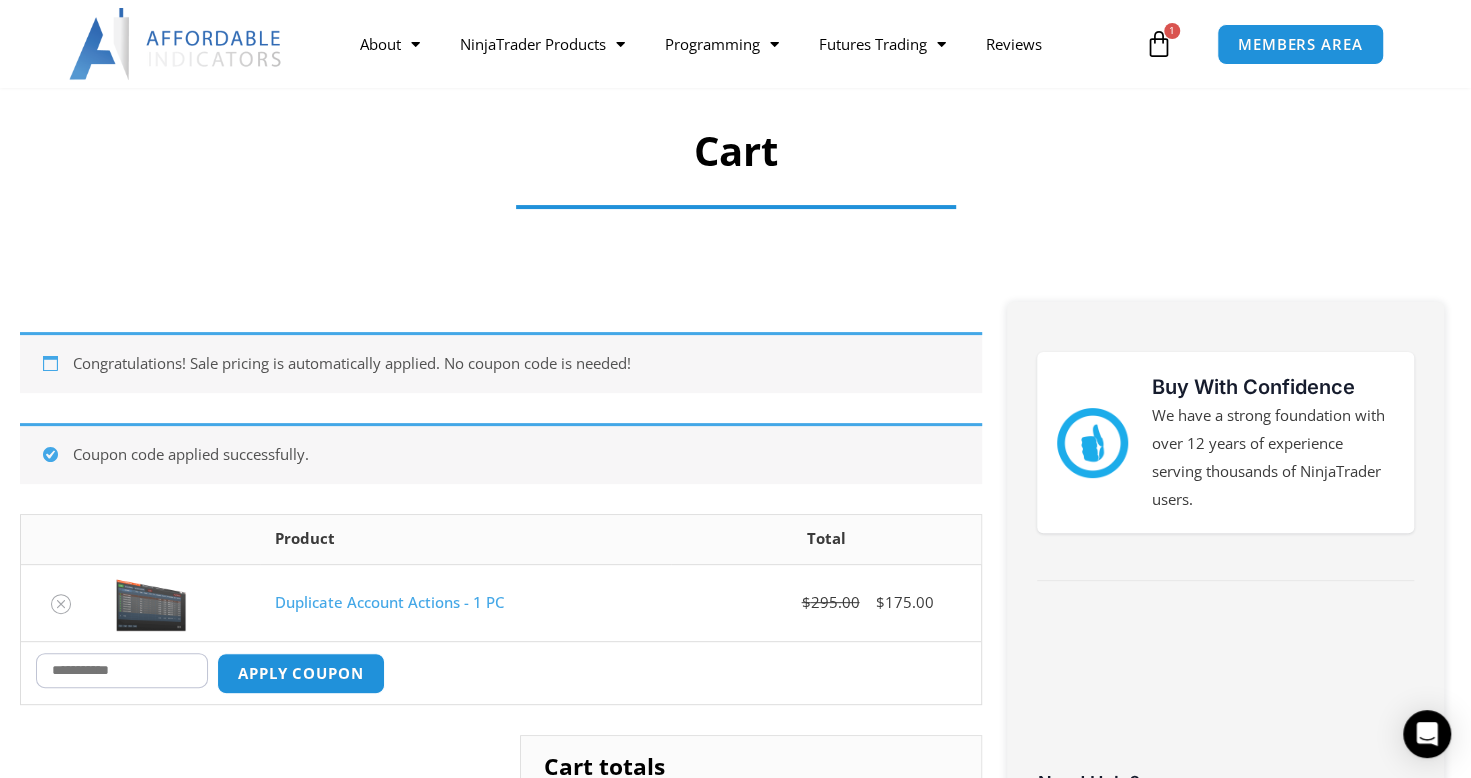 click on "Coupon:" at bounding box center (122, 670) 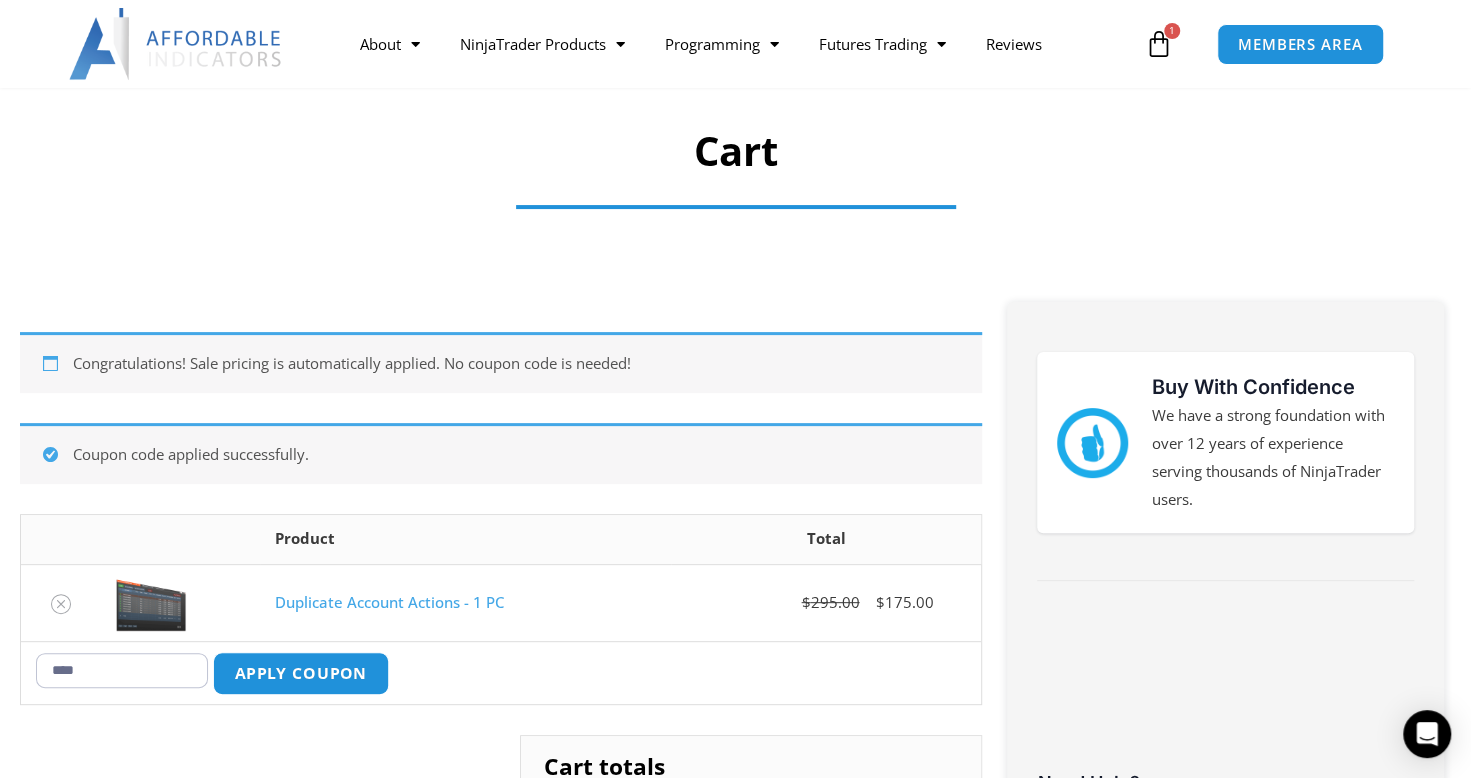 type on "****" 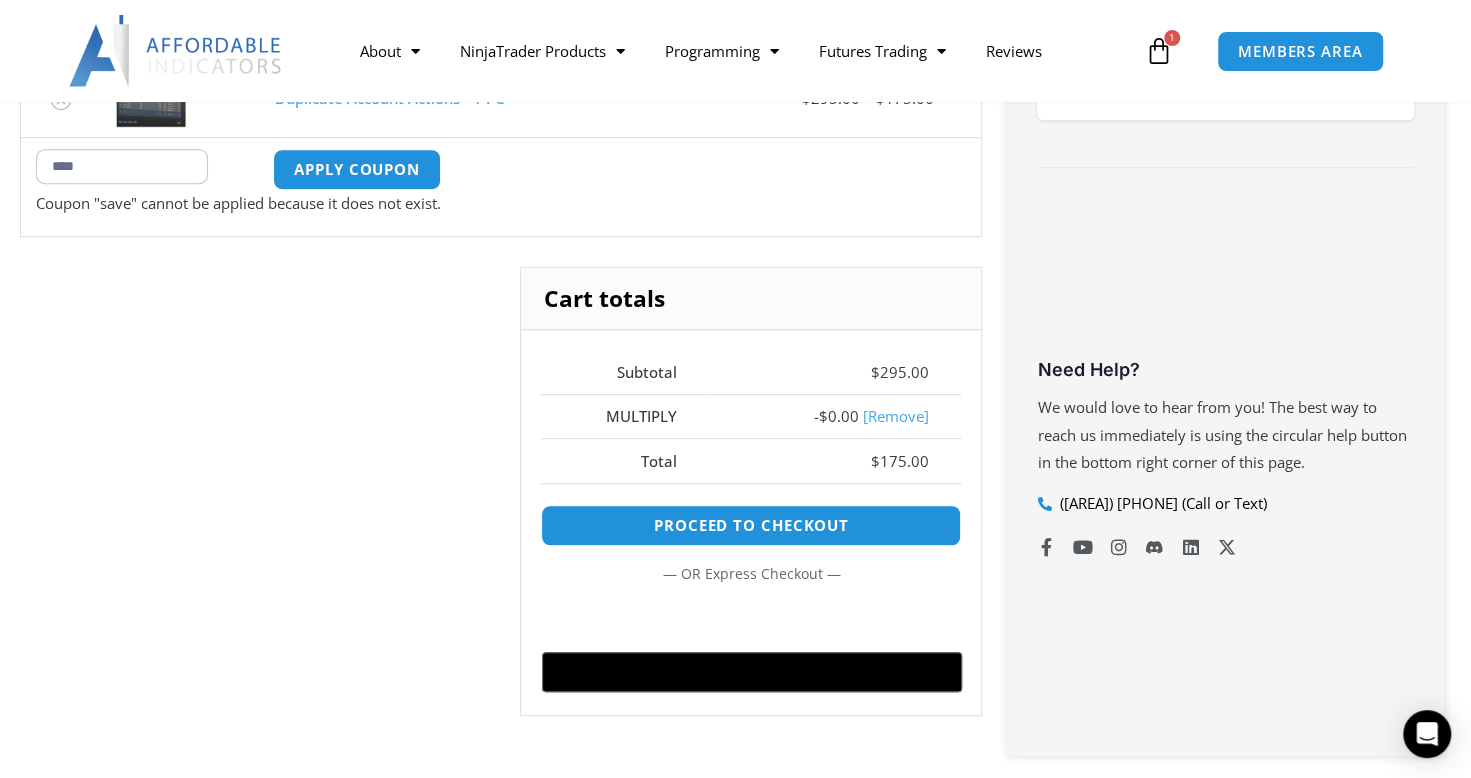 scroll, scrollTop: 551, scrollLeft: 0, axis: vertical 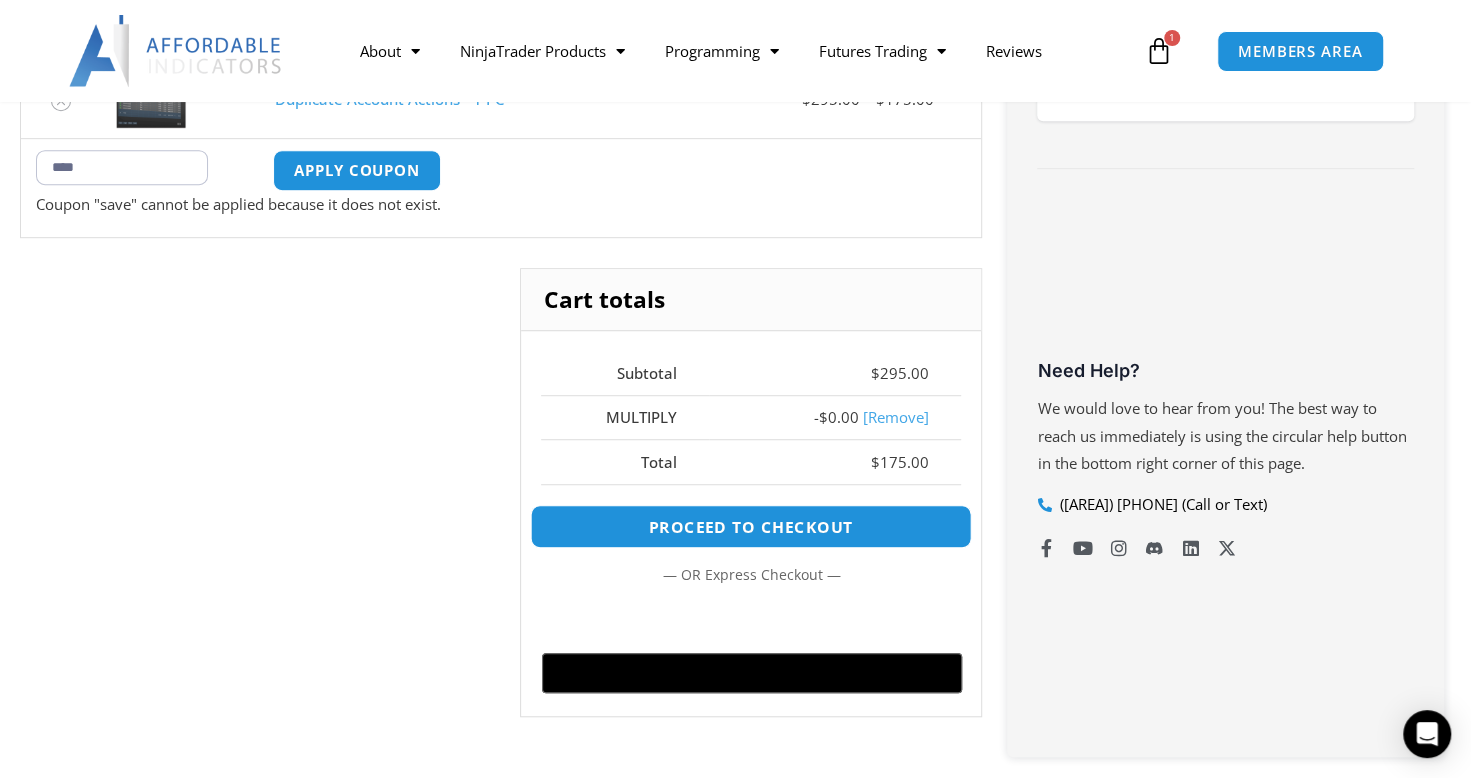 click on "Proceed to checkout" at bounding box center (751, 526) 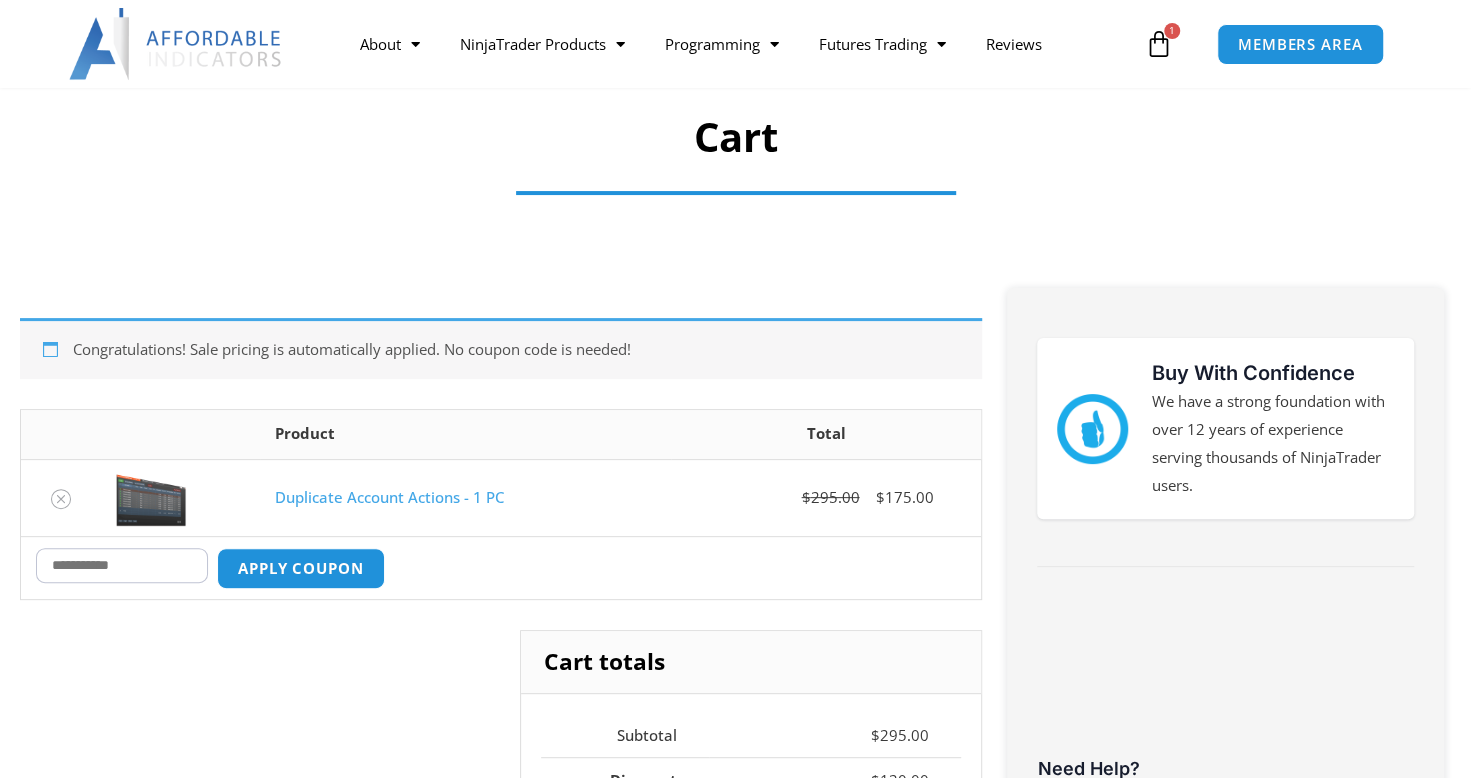 scroll, scrollTop: 0, scrollLeft: 0, axis: both 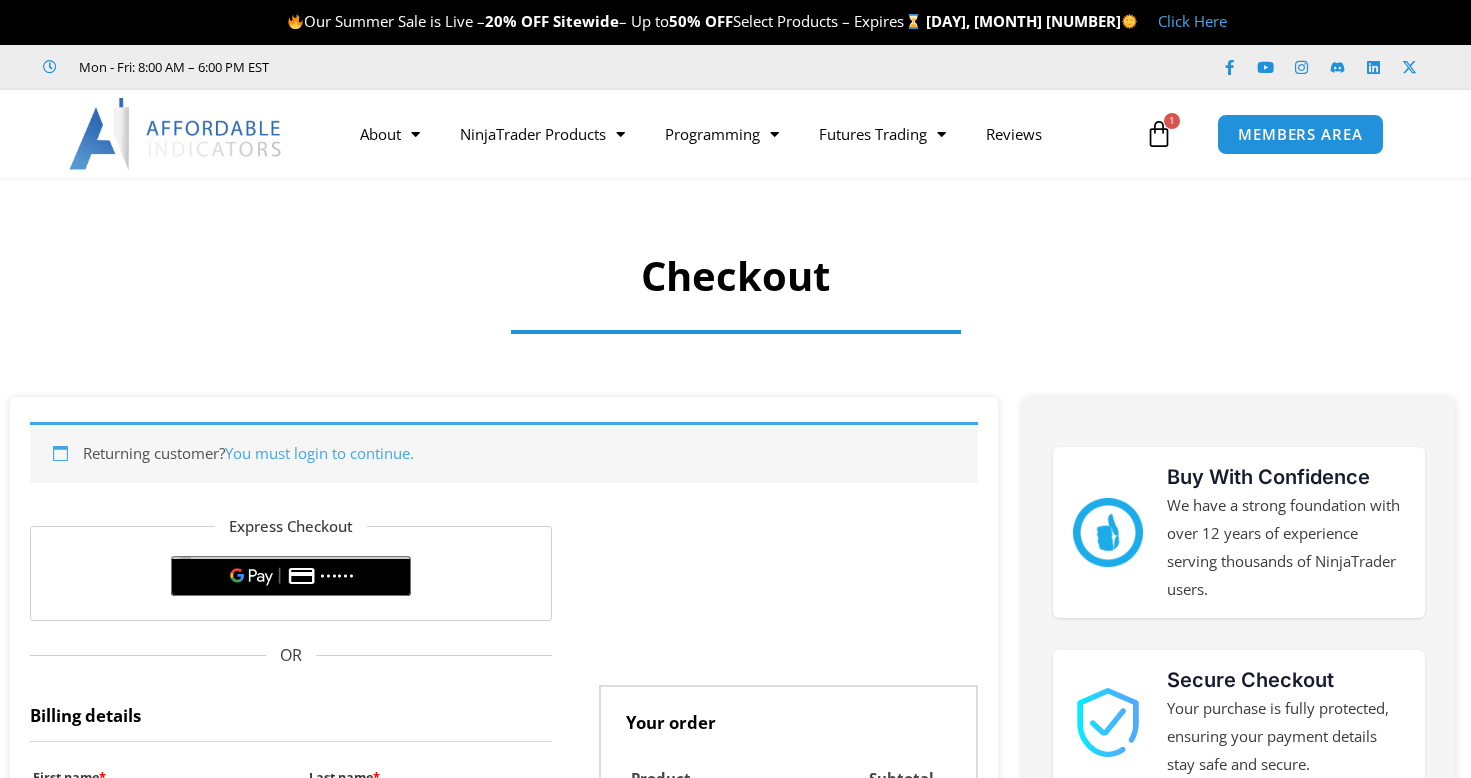 select on "**" 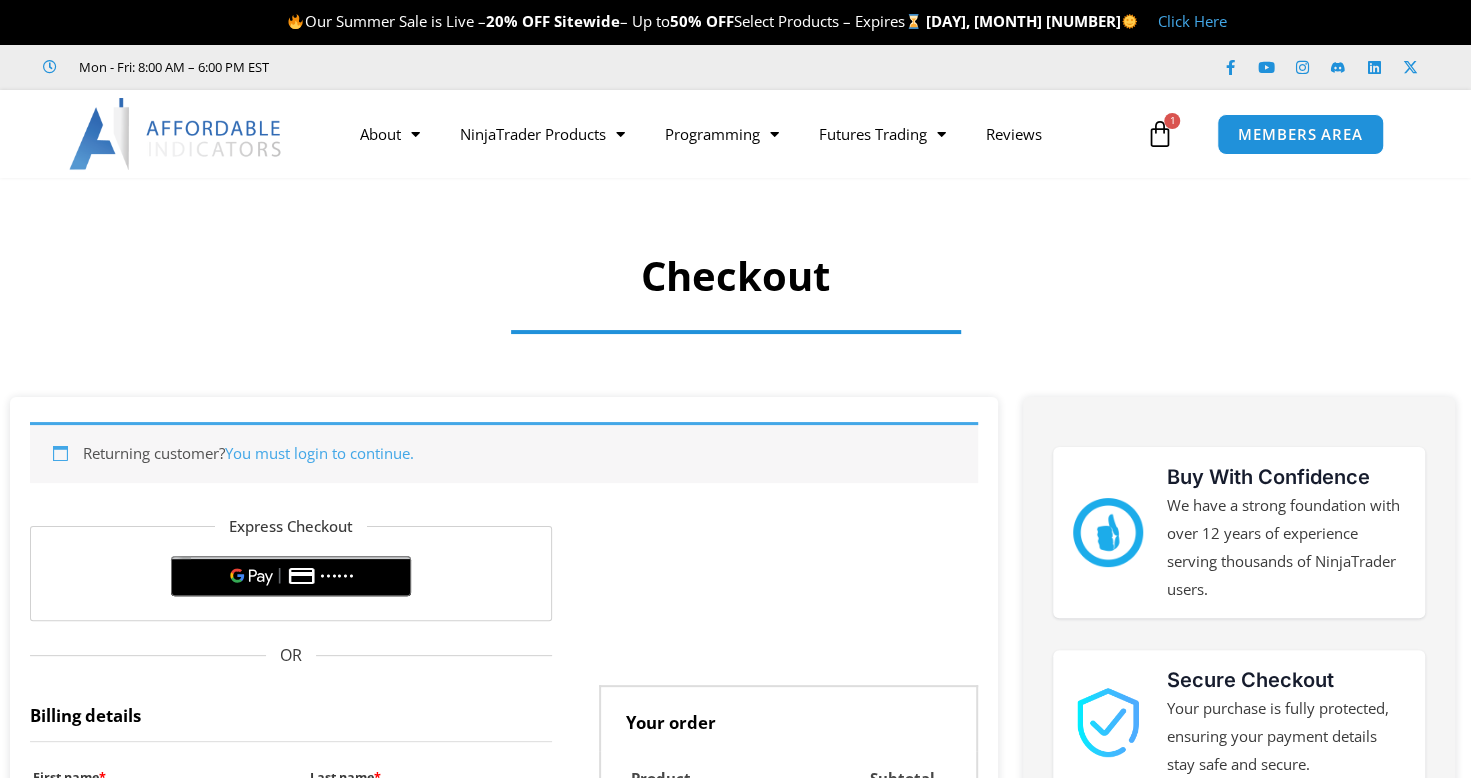 scroll, scrollTop: 0, scrollLeft: 0, axis: both 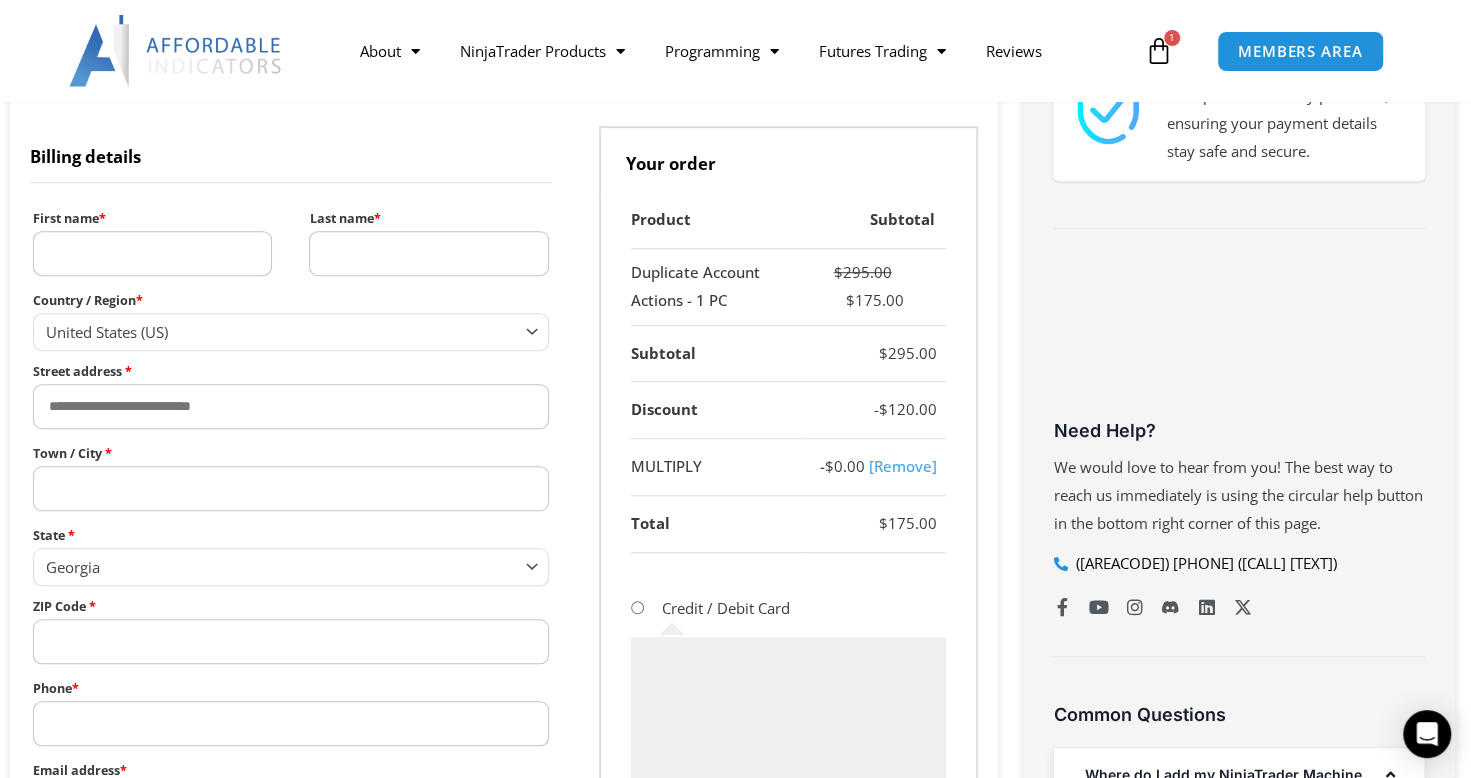 click on "First name  *" at bounding box center (152, 253) 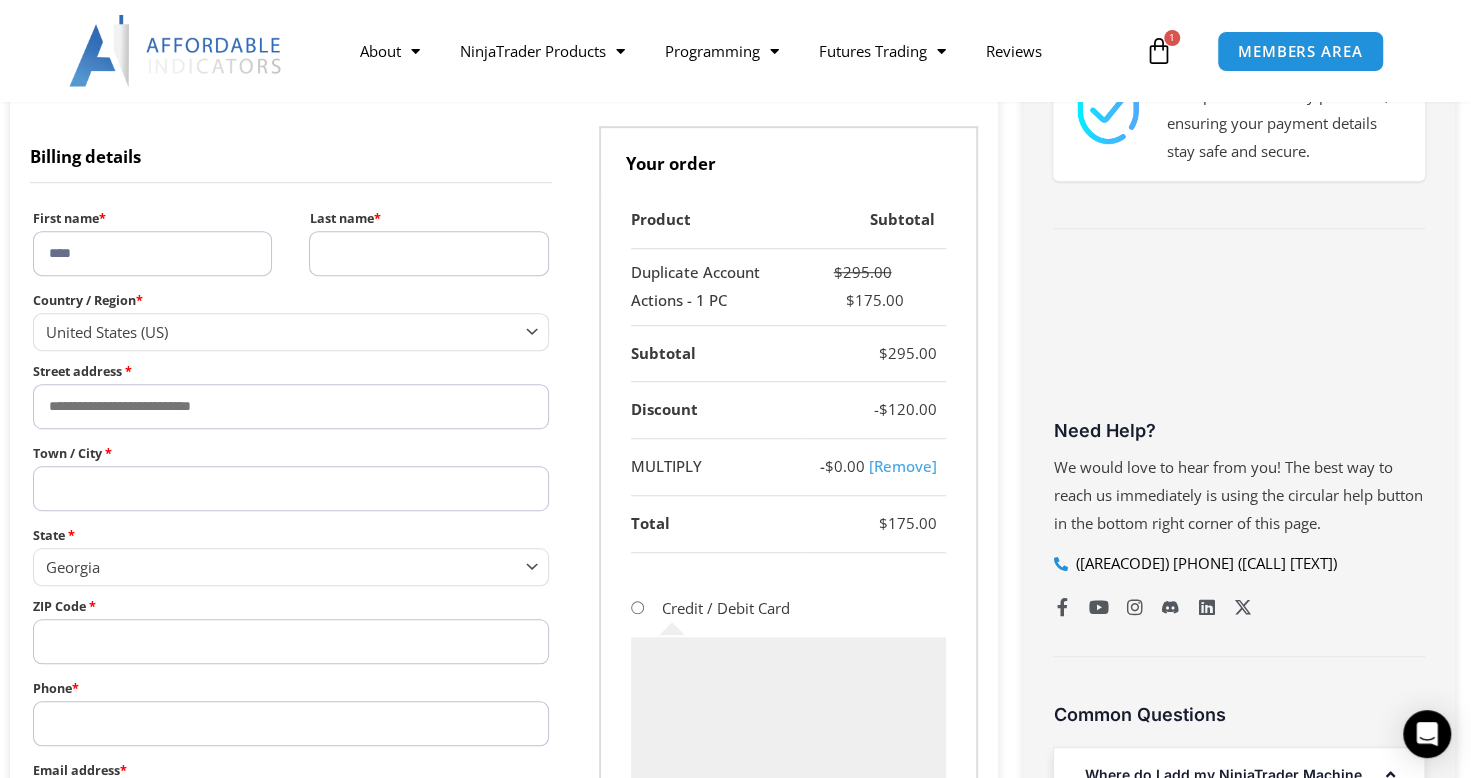 type on "**********" 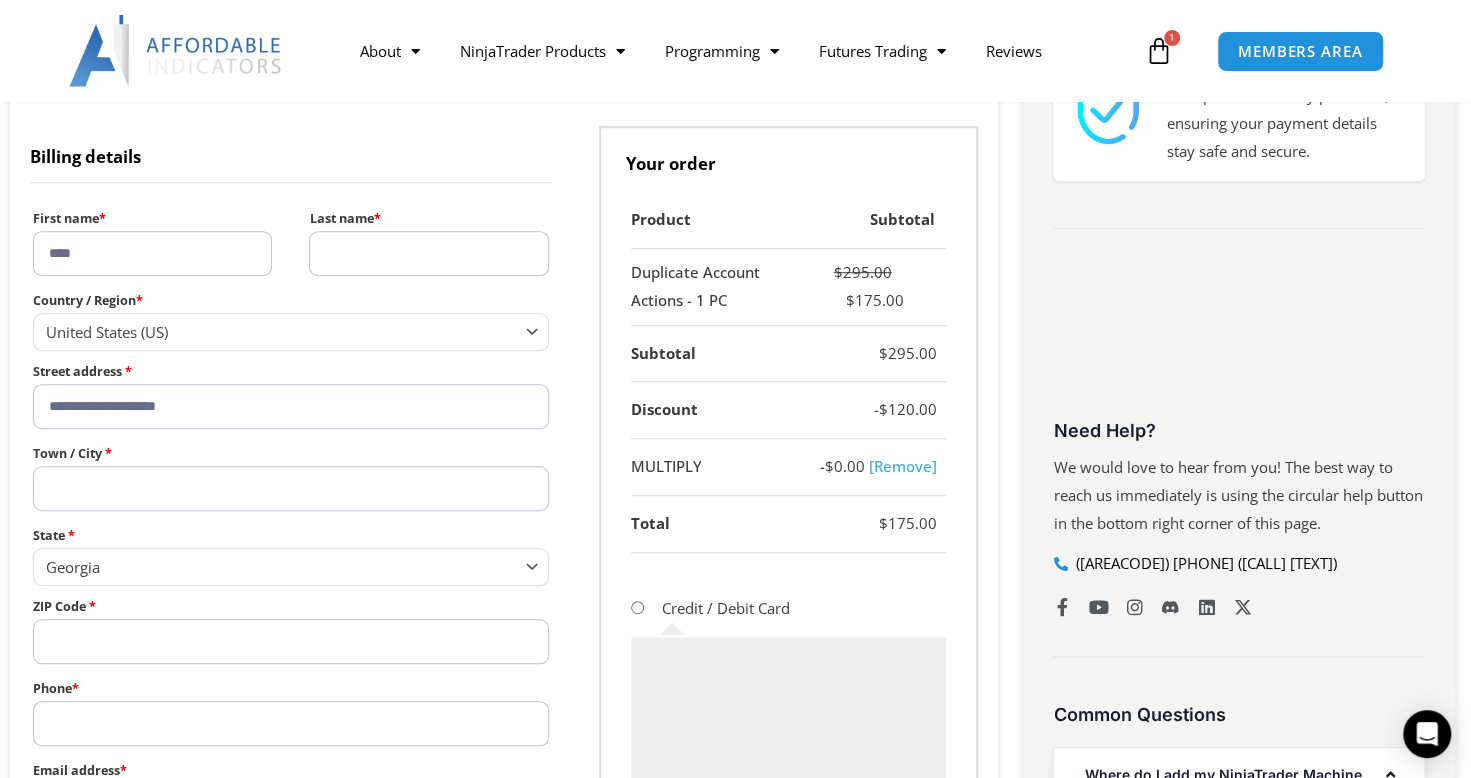 type on "**********" 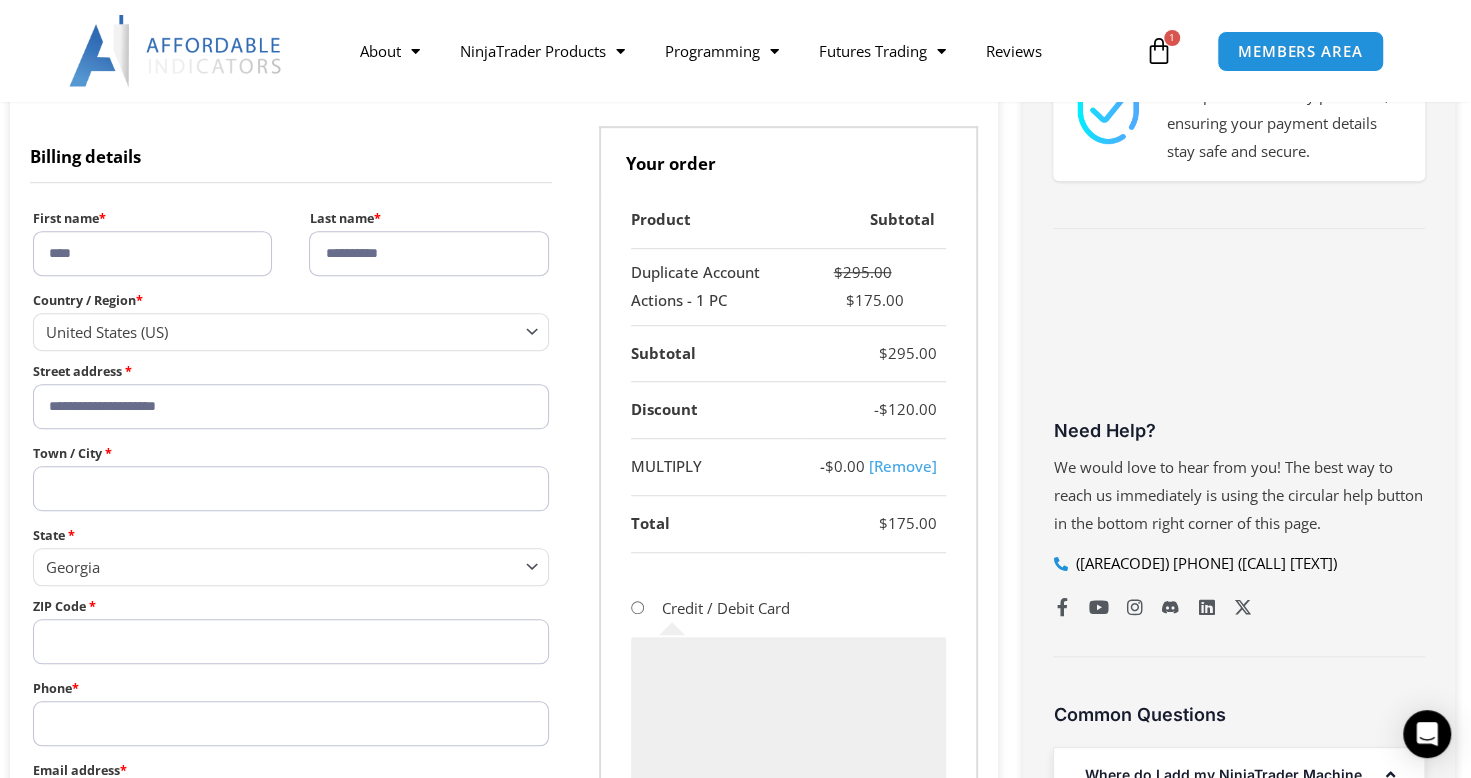 type on "**********" 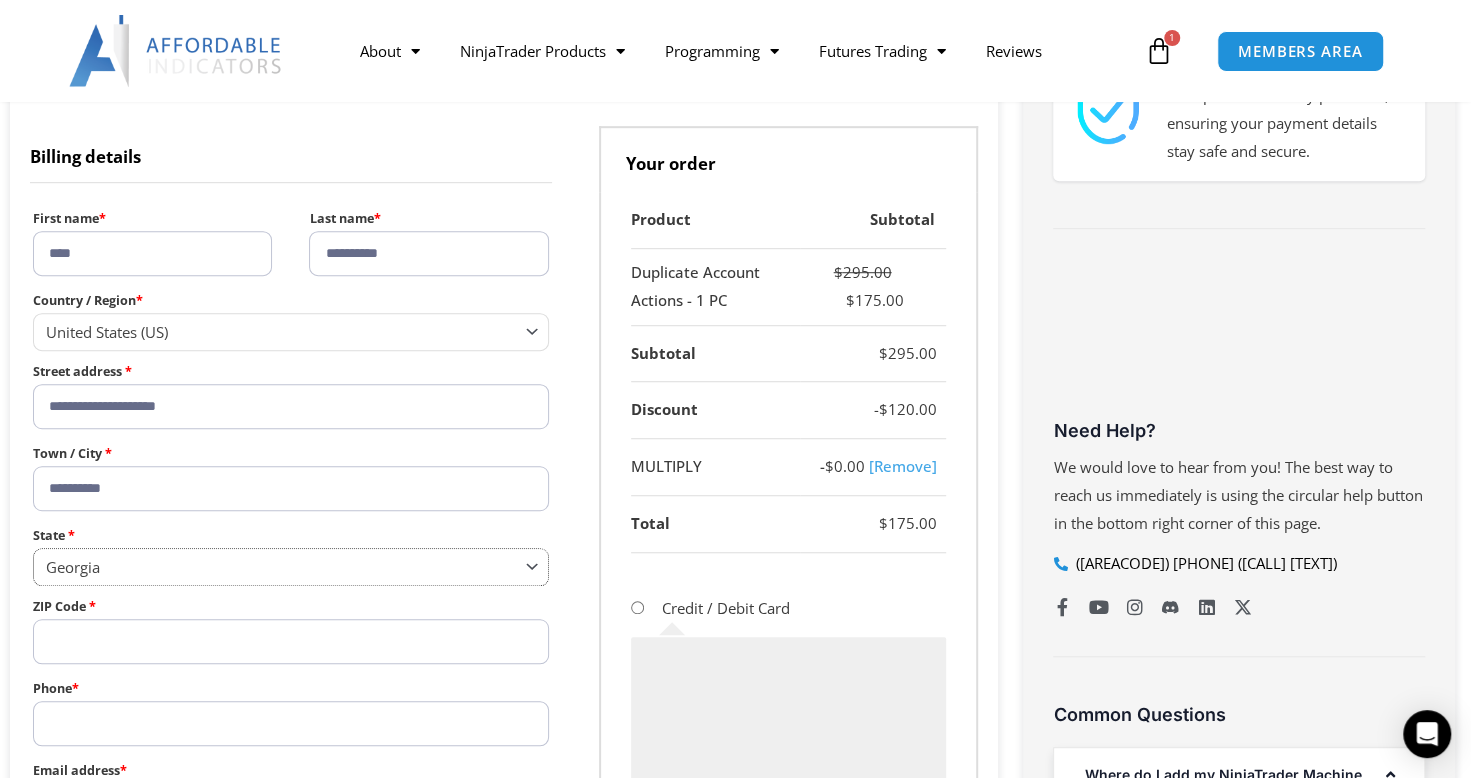 select on "**" 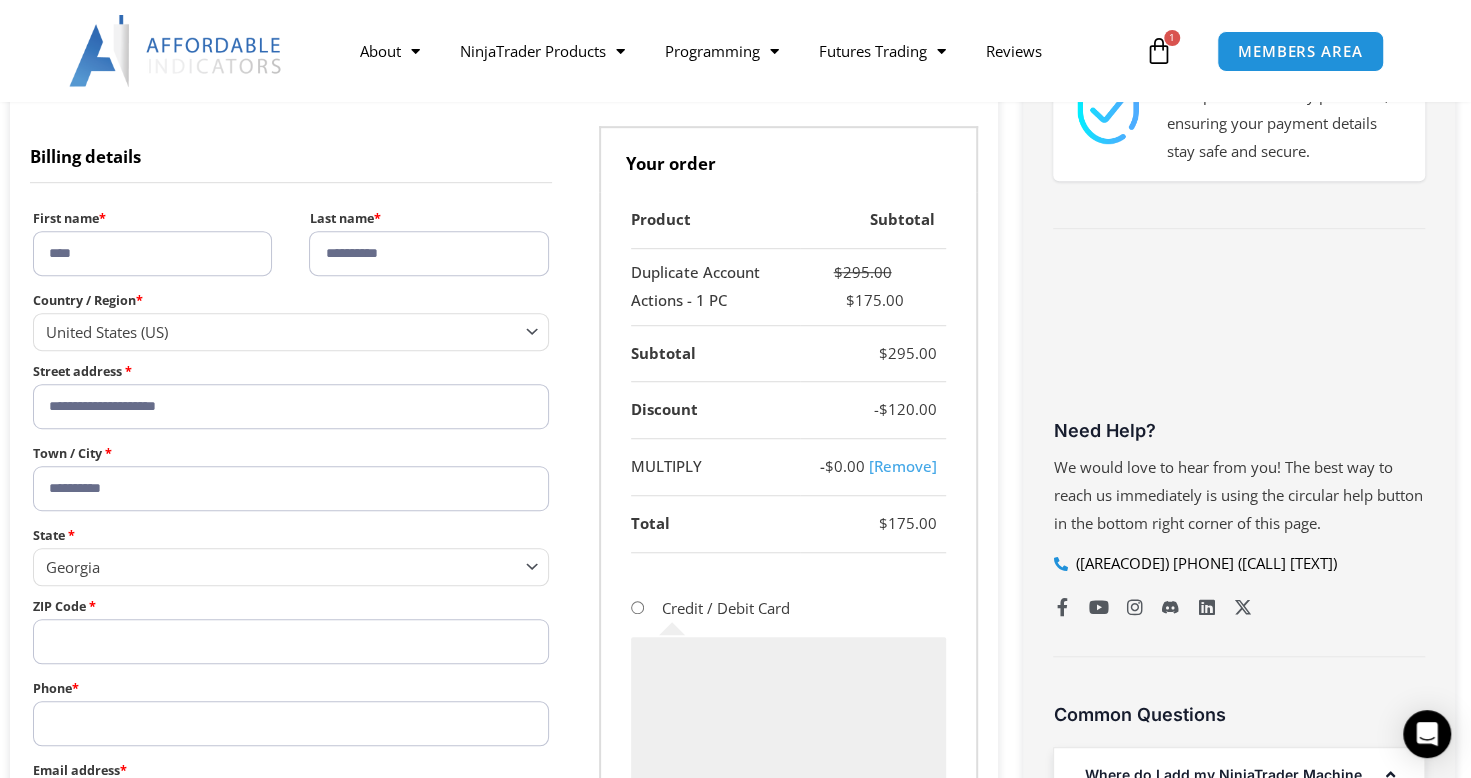 type on "*****" 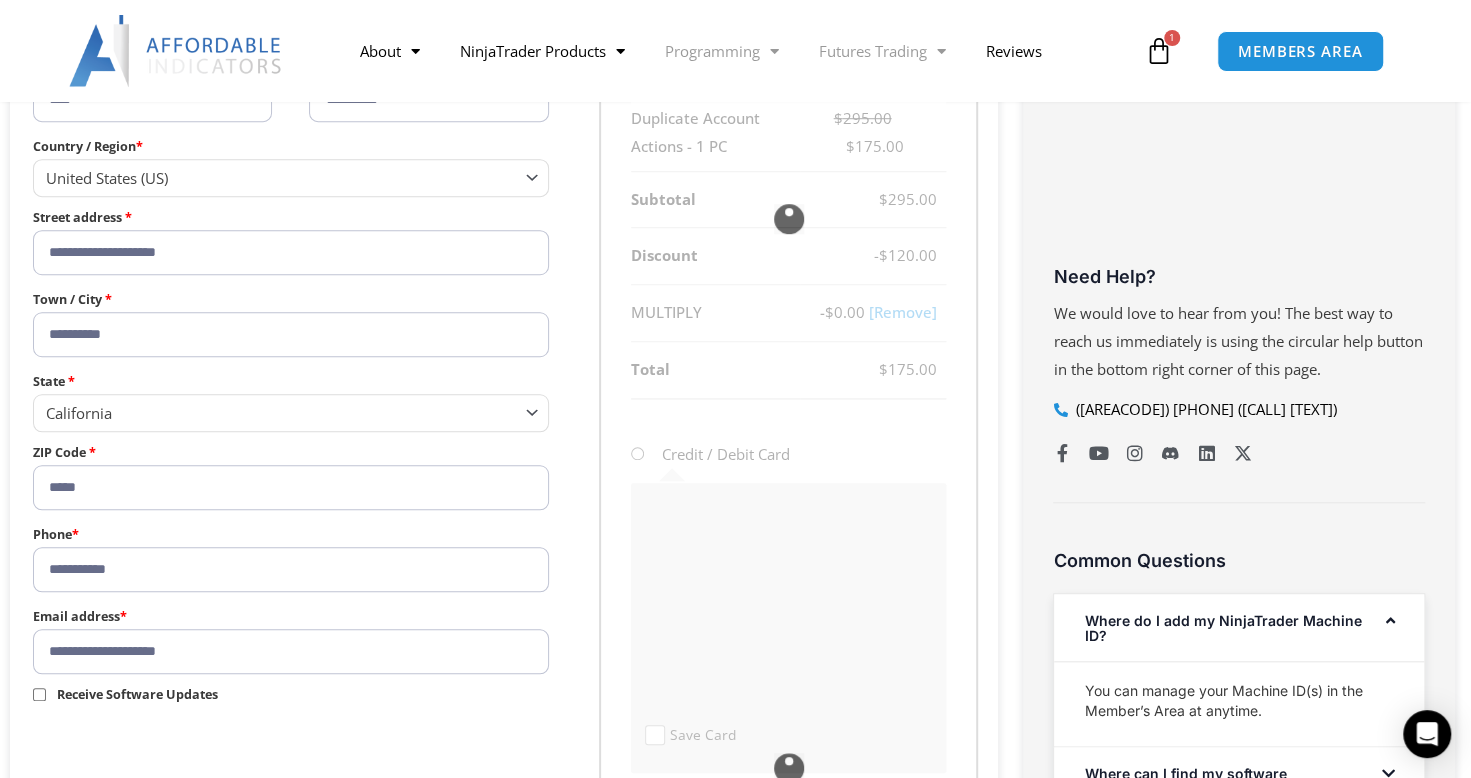 scroll, scrollTop: 783, scrollLeft: 0, axis: vertical 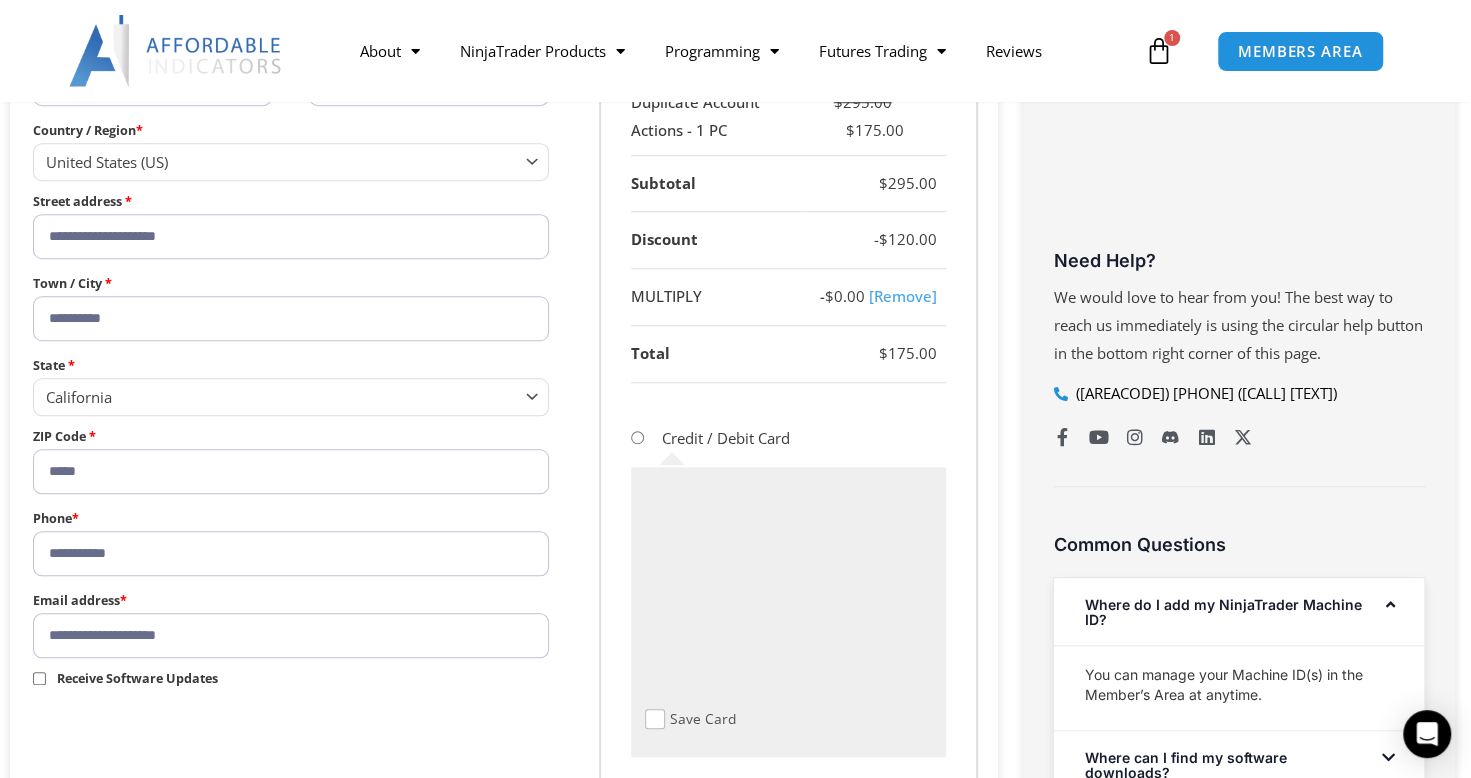 click on "**********" at bounding box center [291, 553] 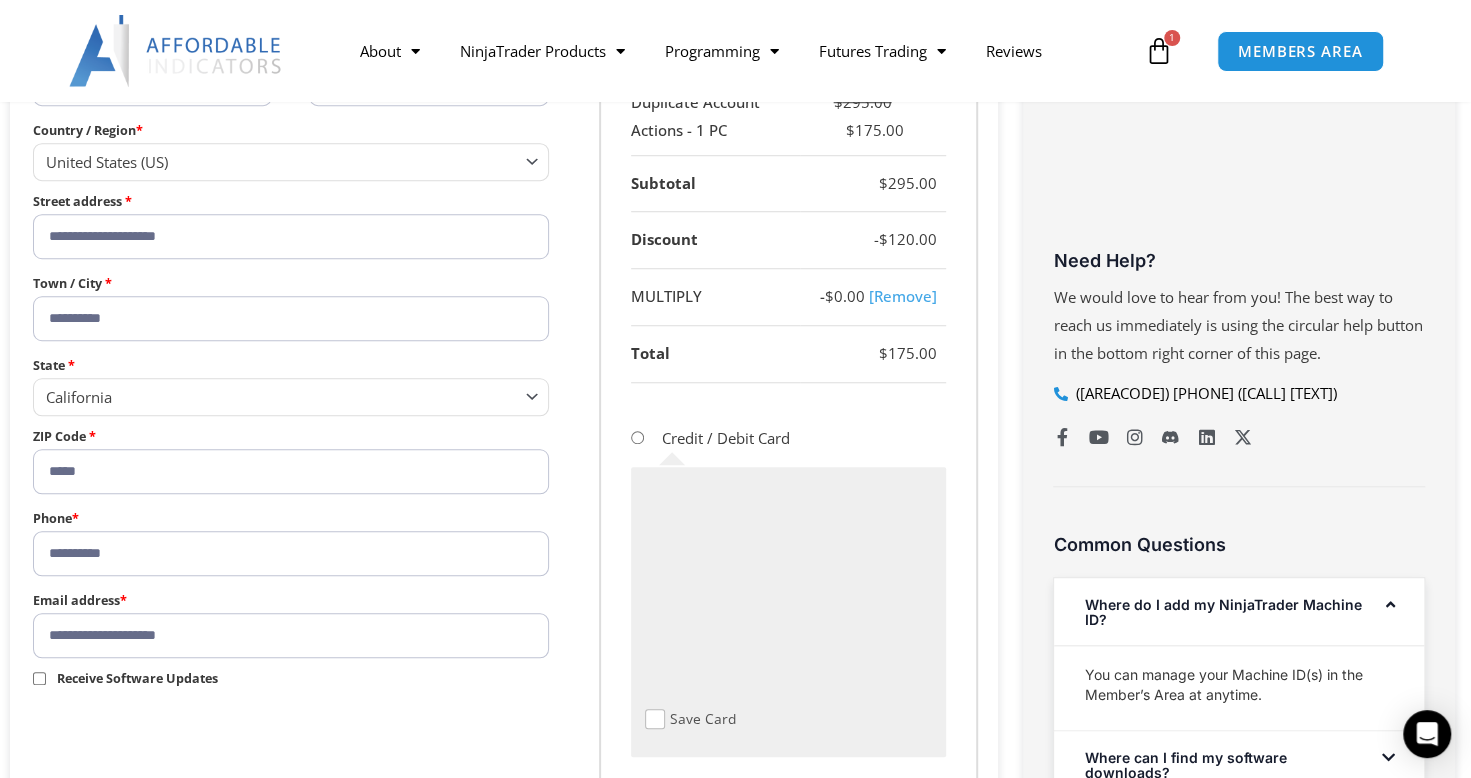 type on "**********" 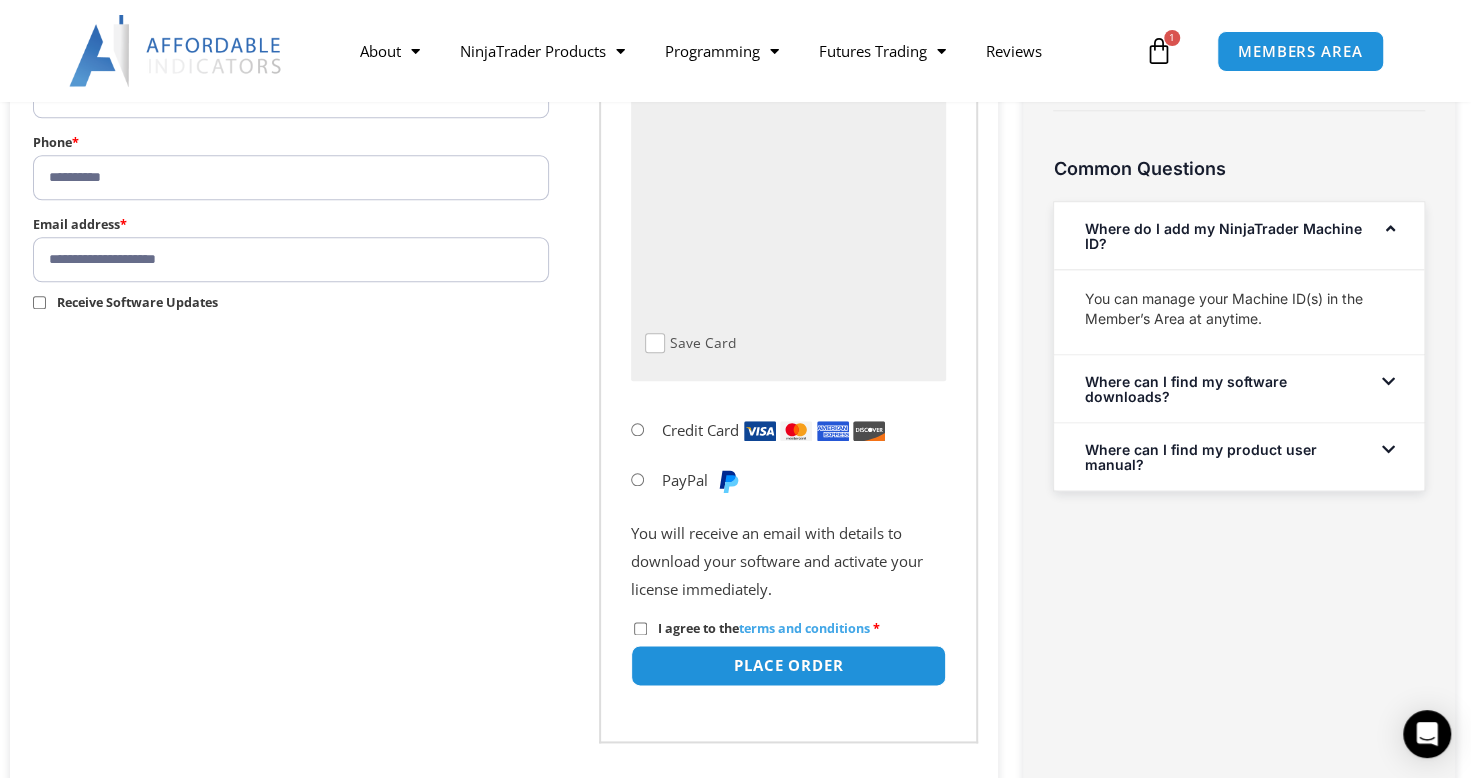 scroll, scrollTop: 1160, scrollLeft: 0, axis: vertical 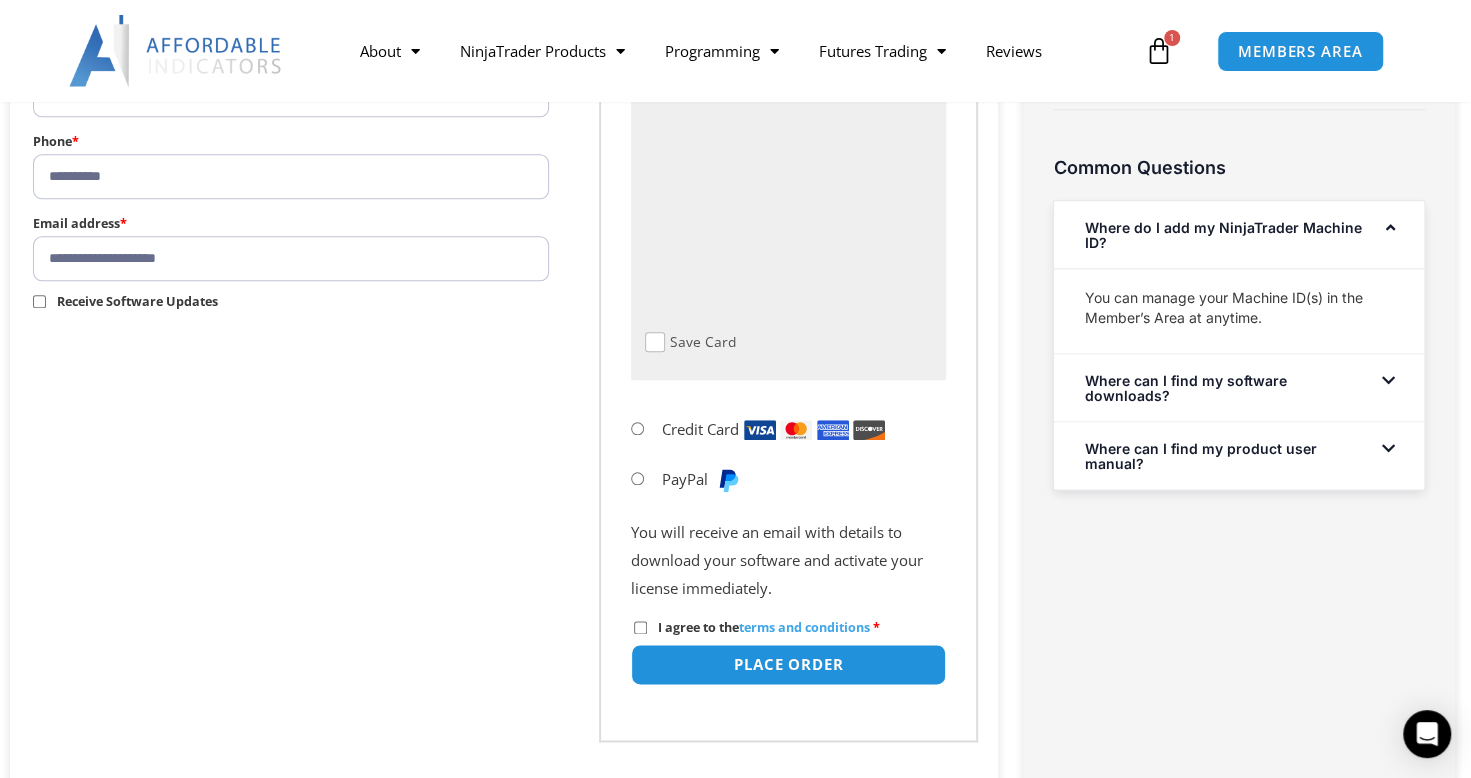 click on "Credit Card" at bounding box center (773, 429) 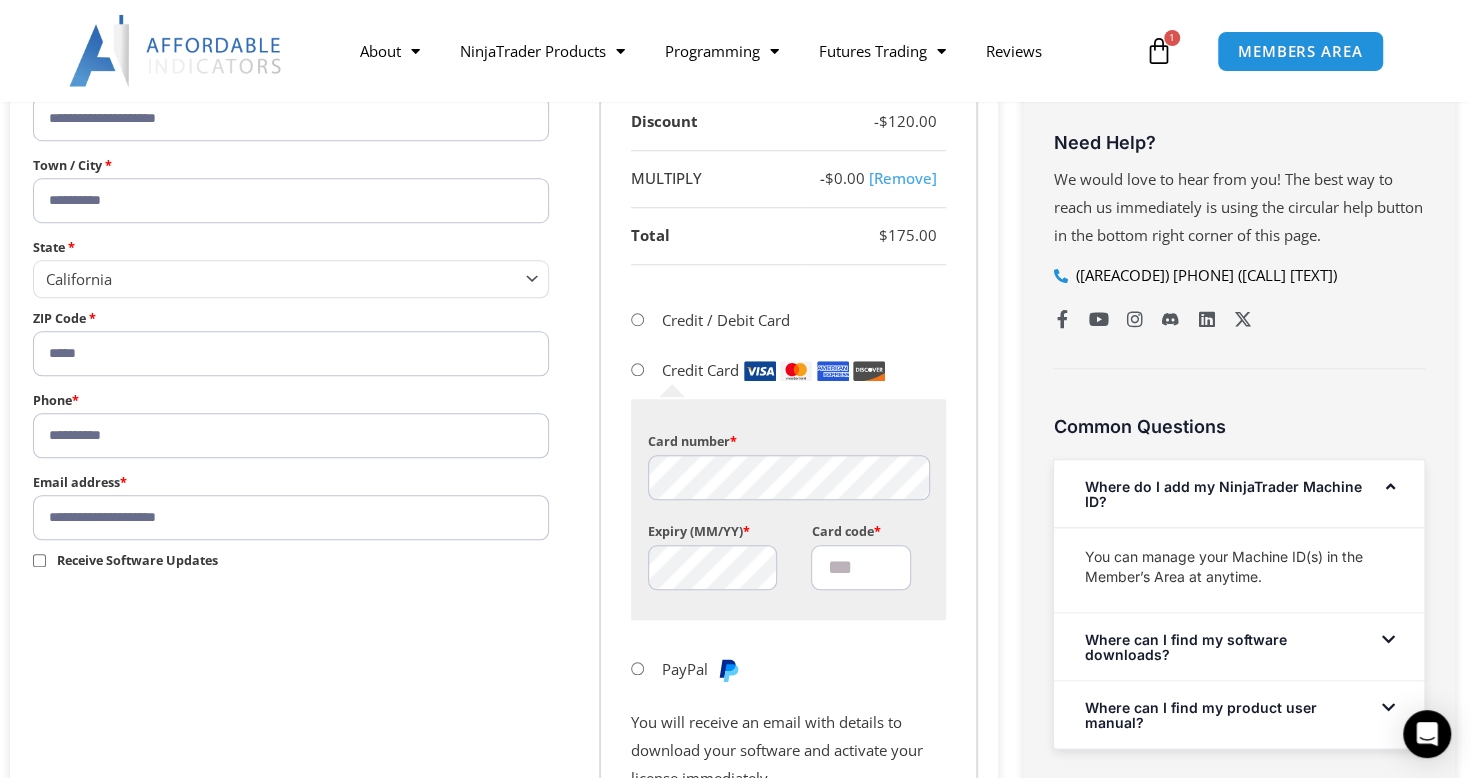 scroll, scrollTop: 900, scrollLeft: 0, axis: vertical 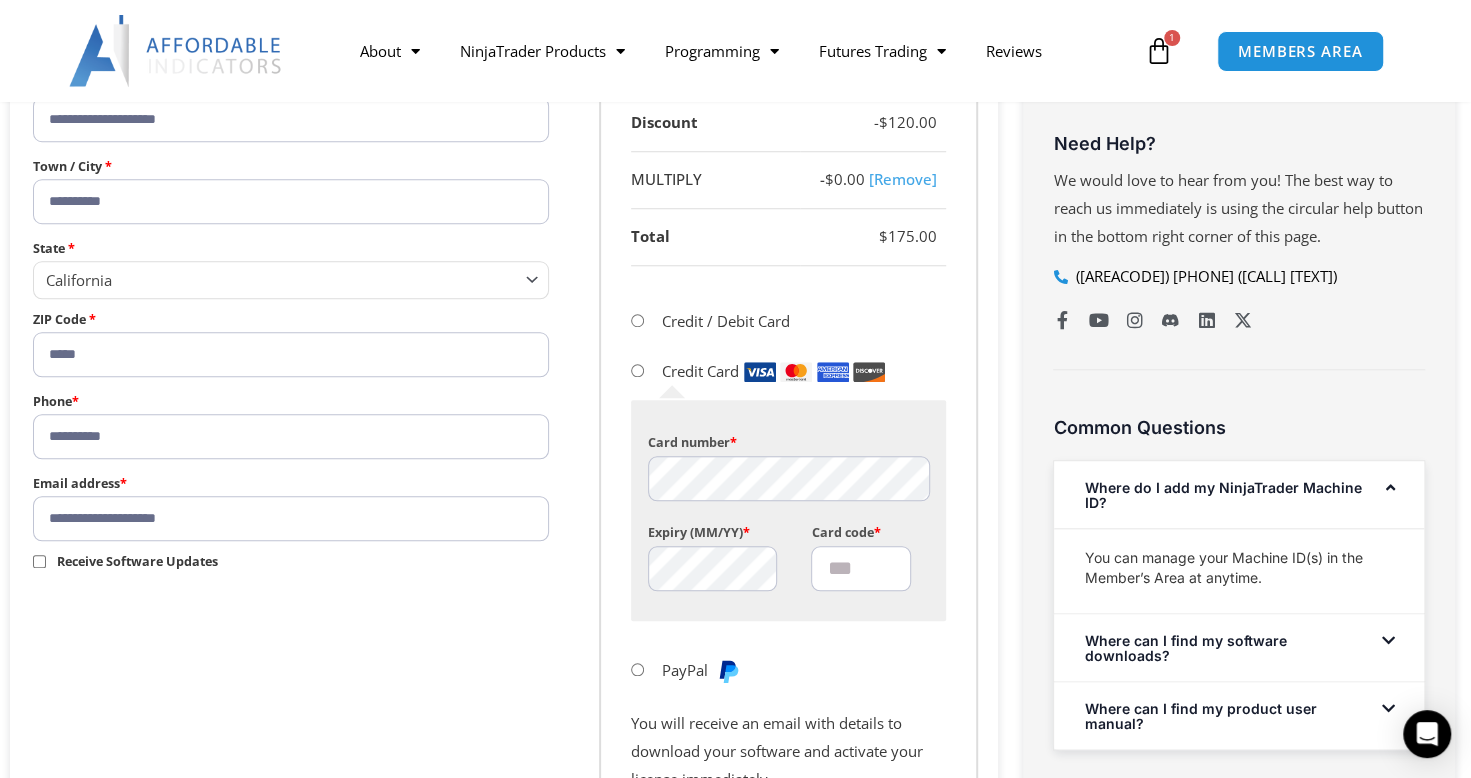 click on "Credit / Debit Card" at bounding box center [726, 321] 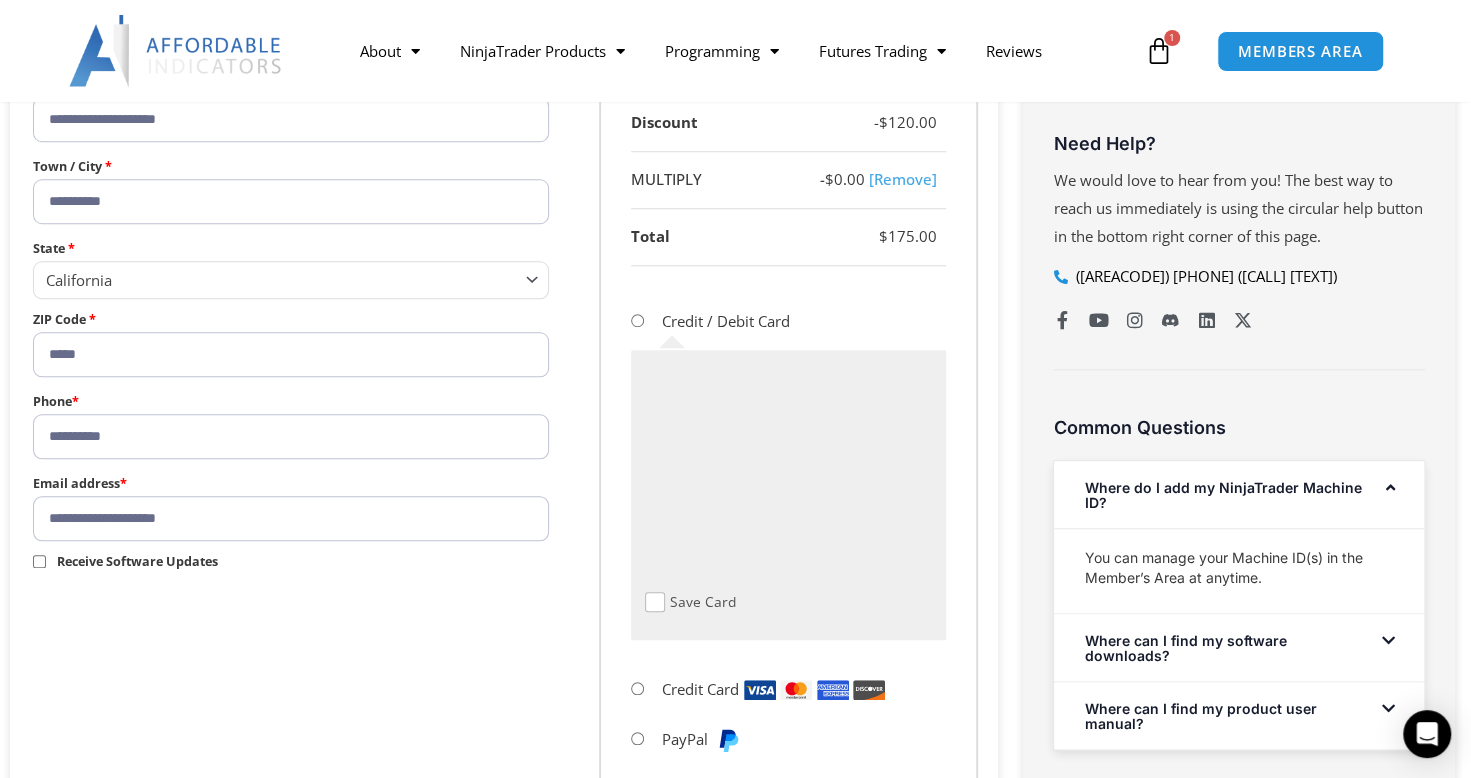 click on "**********" at bounding box center [504, 307] 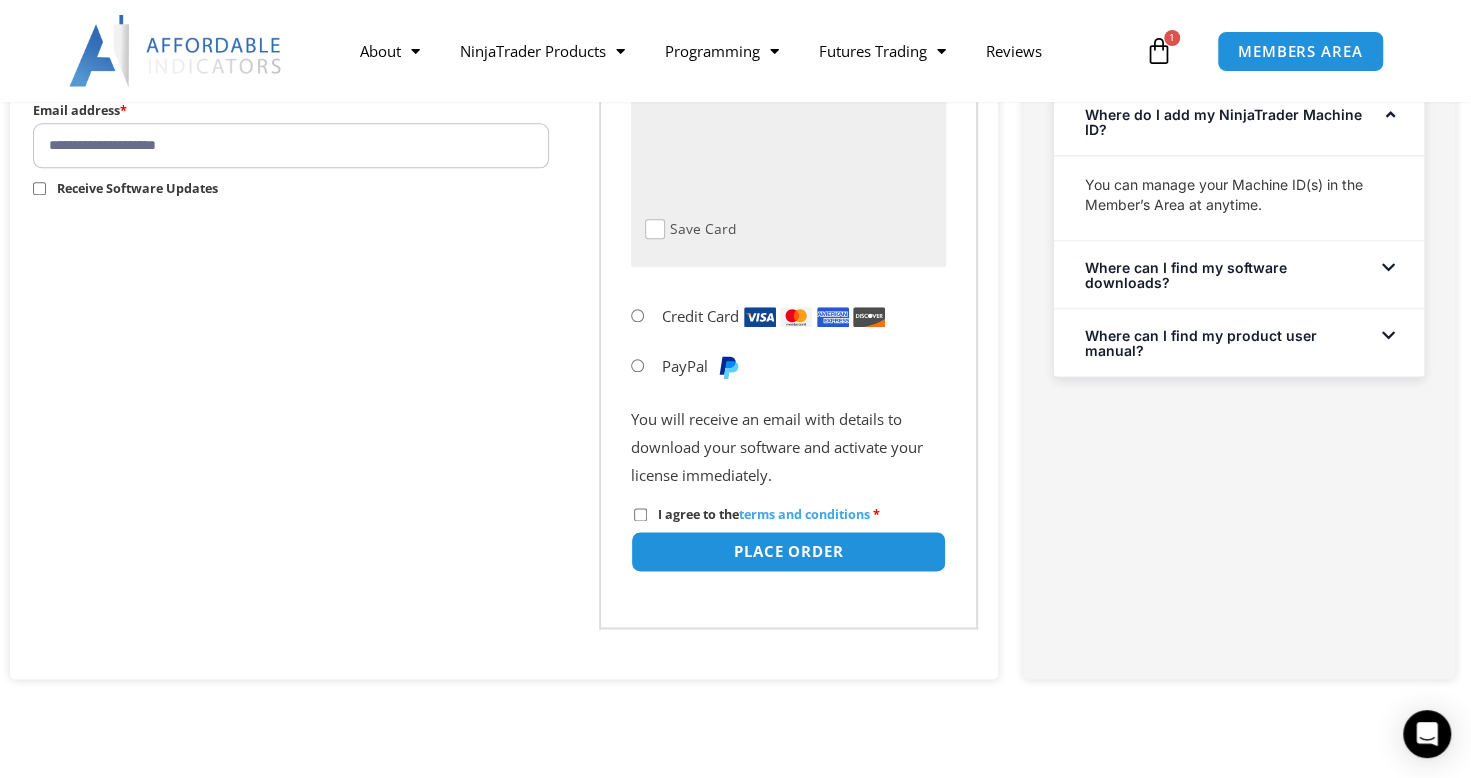 scroll, scrollTop: 1275, scrollLeft: 0, axis: vertical 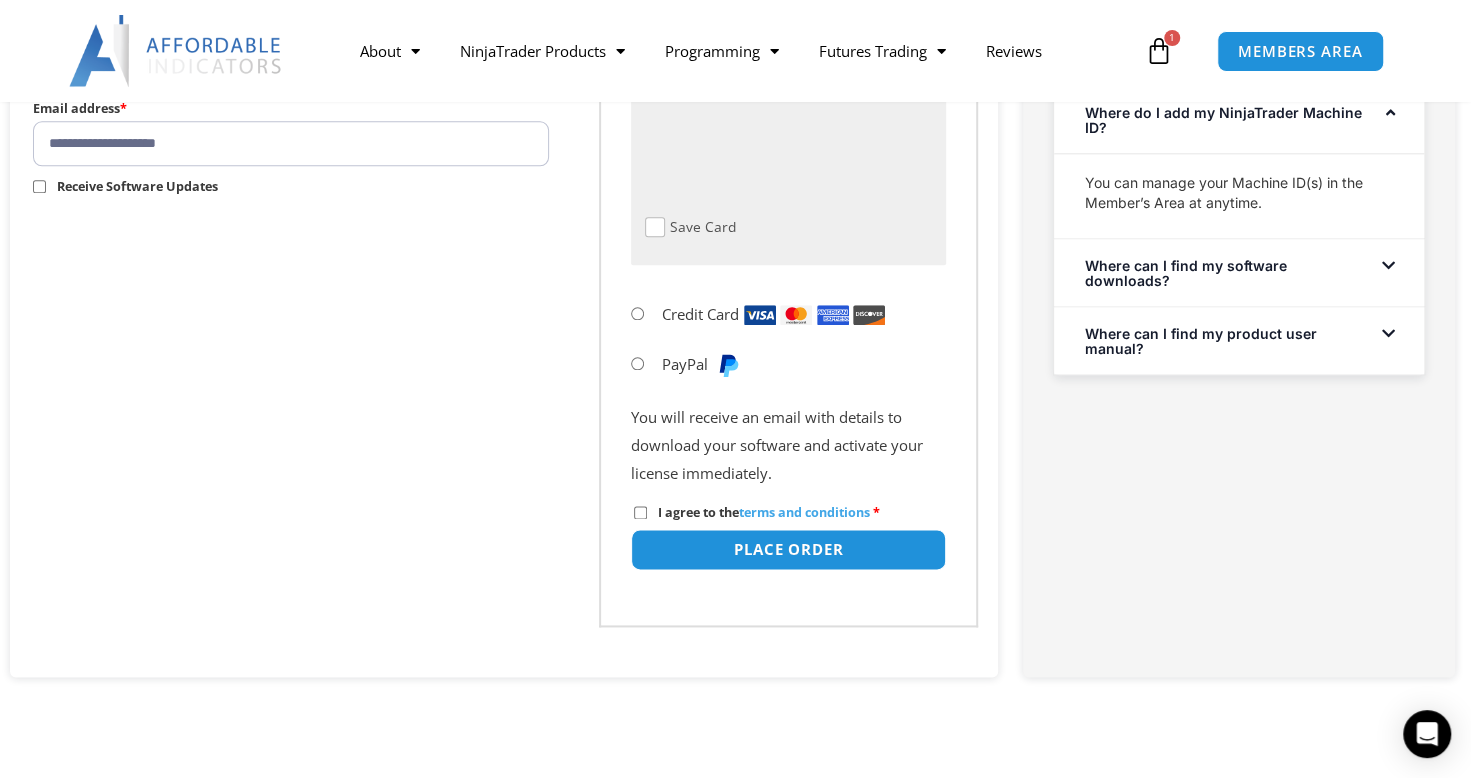 click on "I agree to the  terms and conditions" at bounding box center [764, 512] 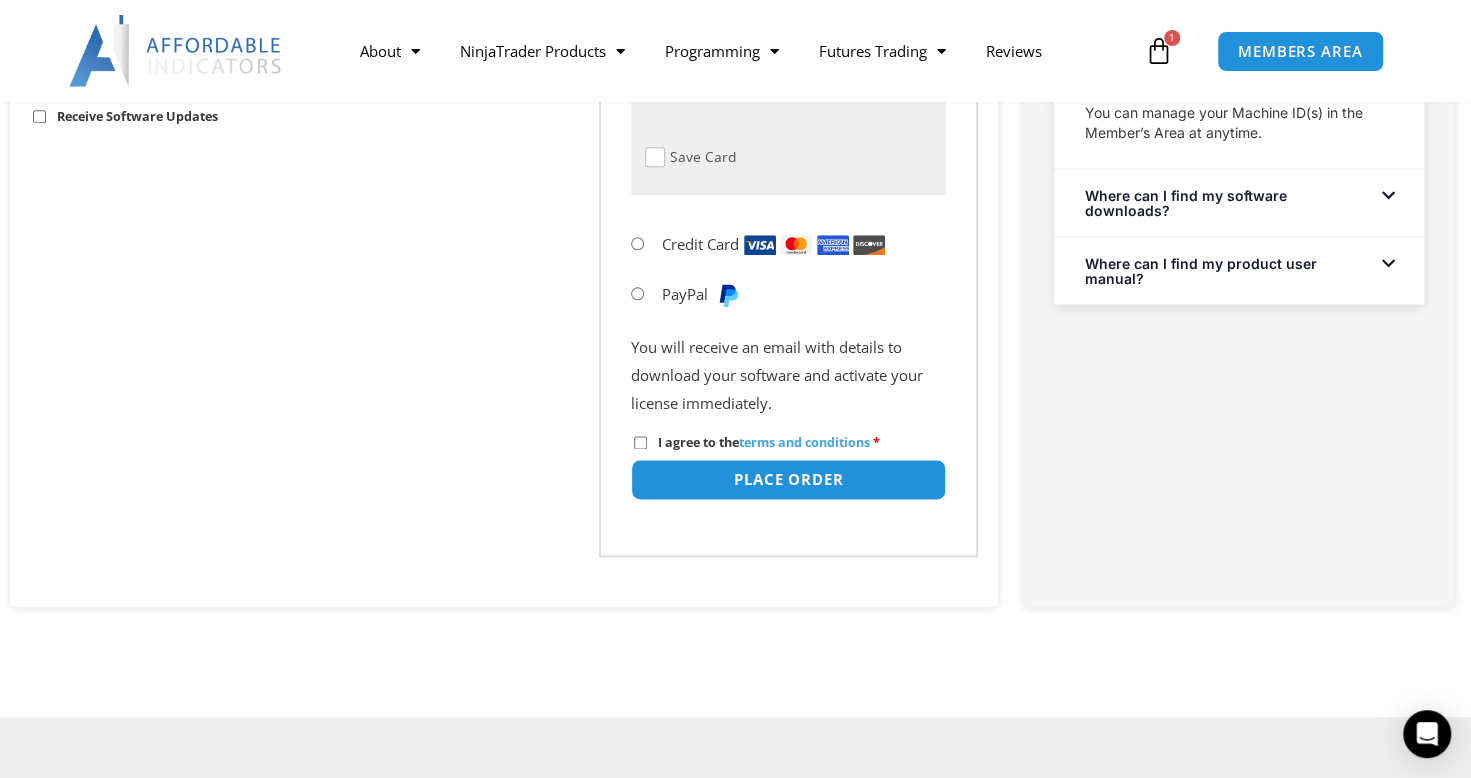 scroll, scrollTop: 1347, scrollLeft: 0, axis: vertical 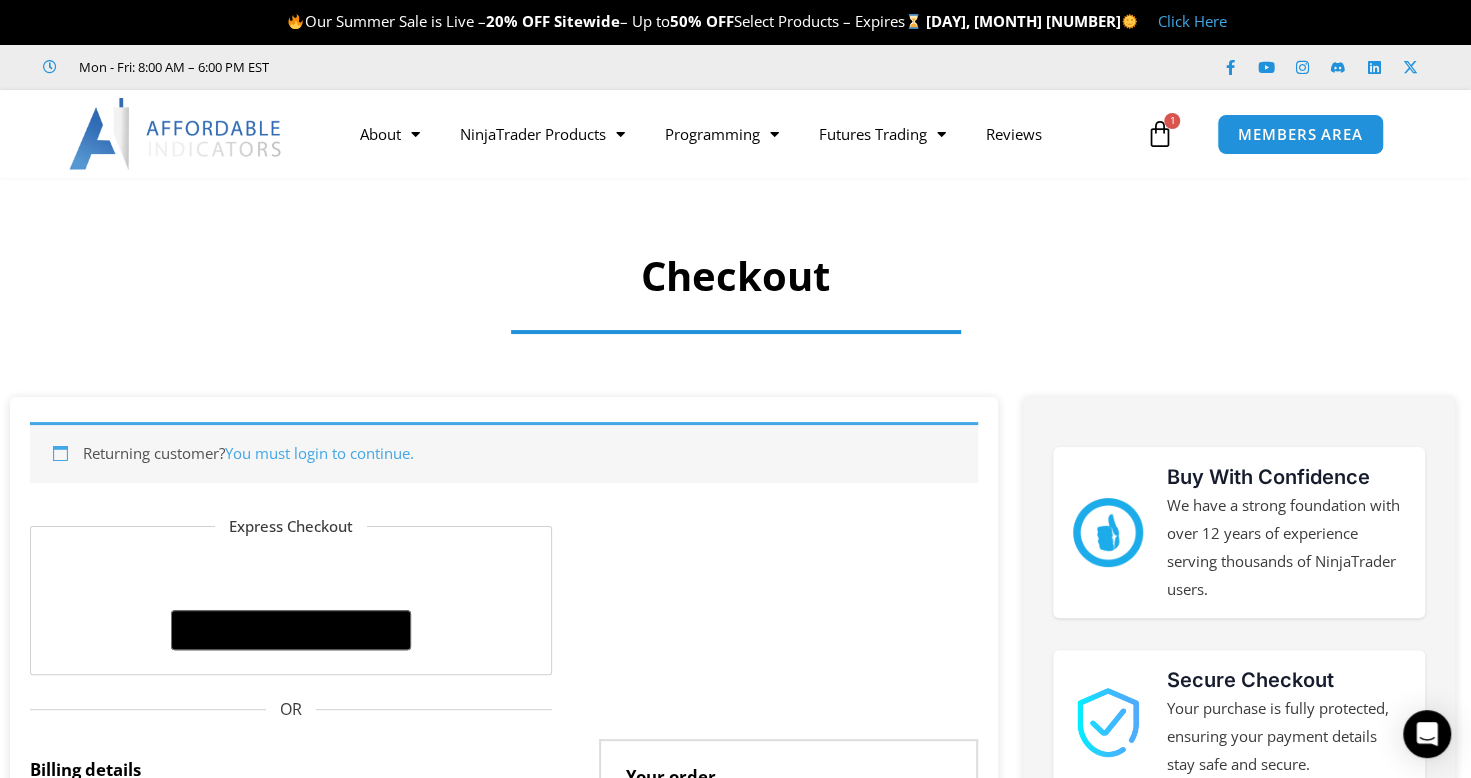 click on "Click Here" at bounding box center [1192, 21] 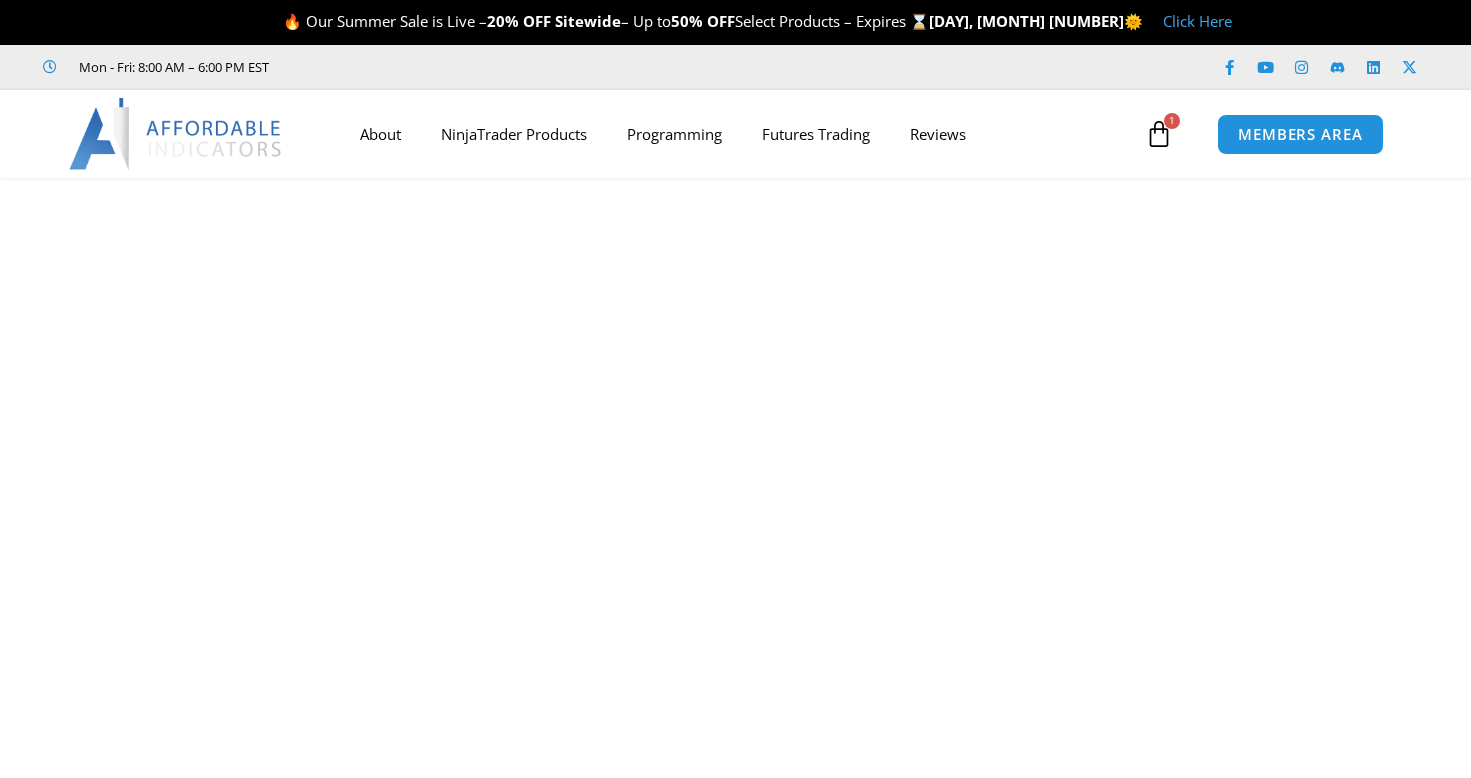 scroll, scrollTop: 0, scrollLeft: 0, axis: both 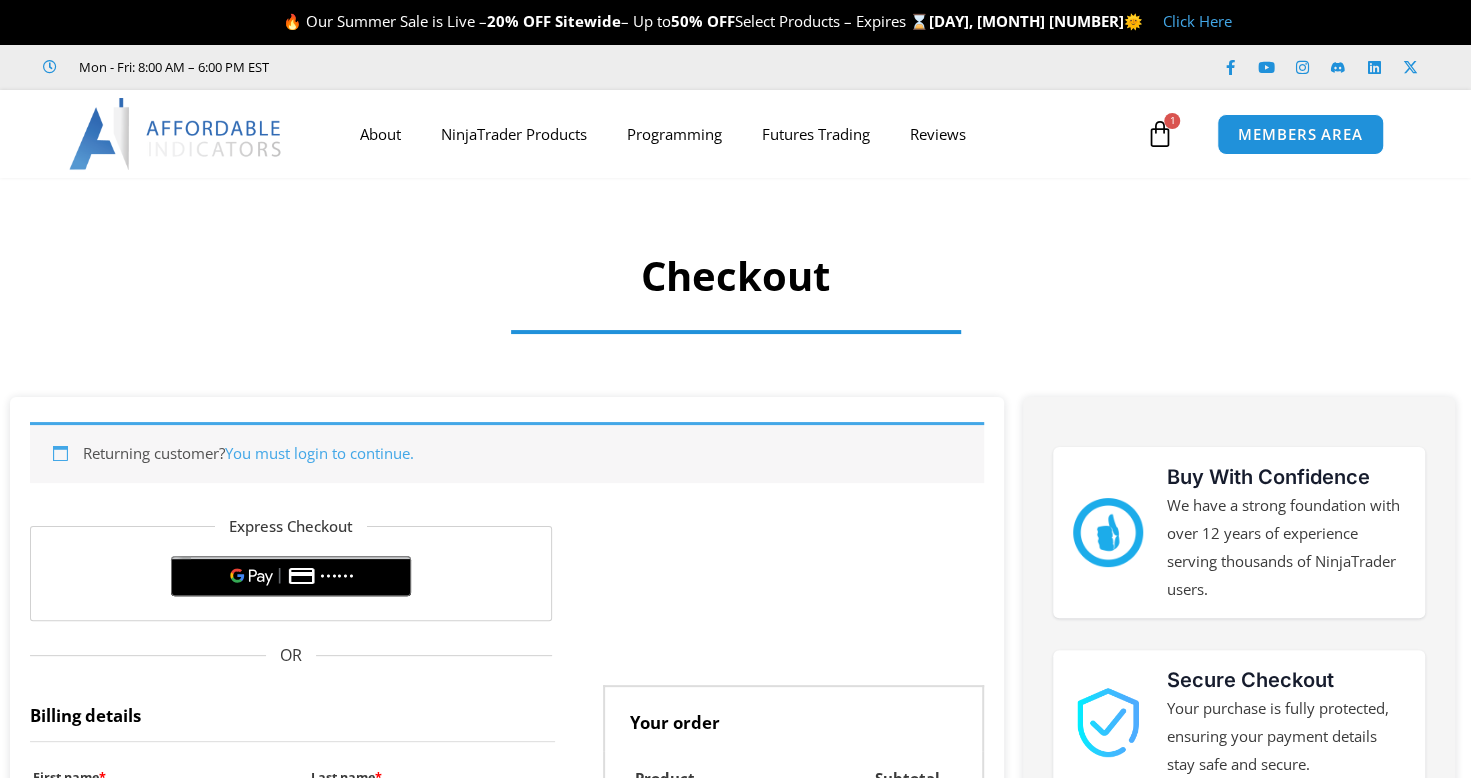select on "**" 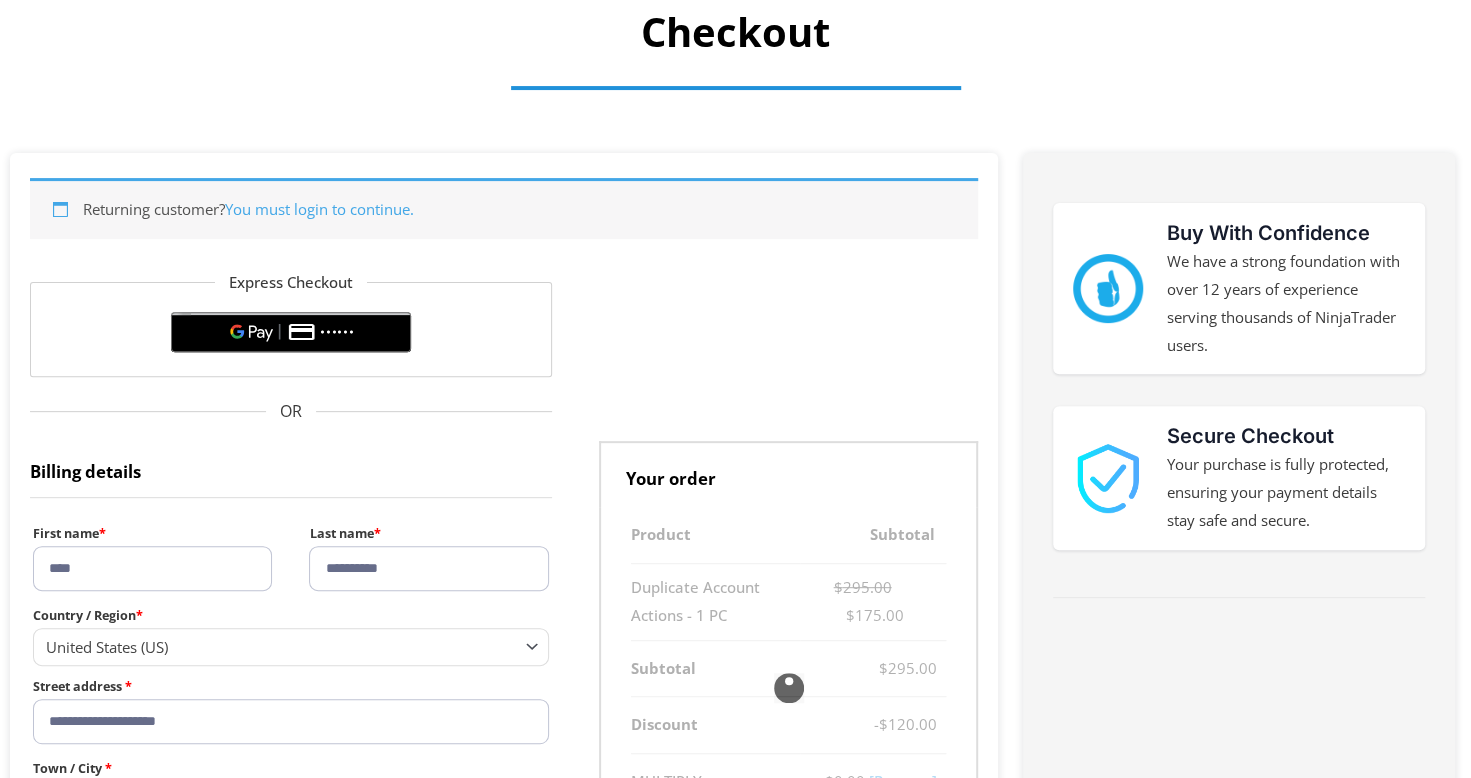 scroll, scrollTop: 0, scrollLeft: 0, axis: both 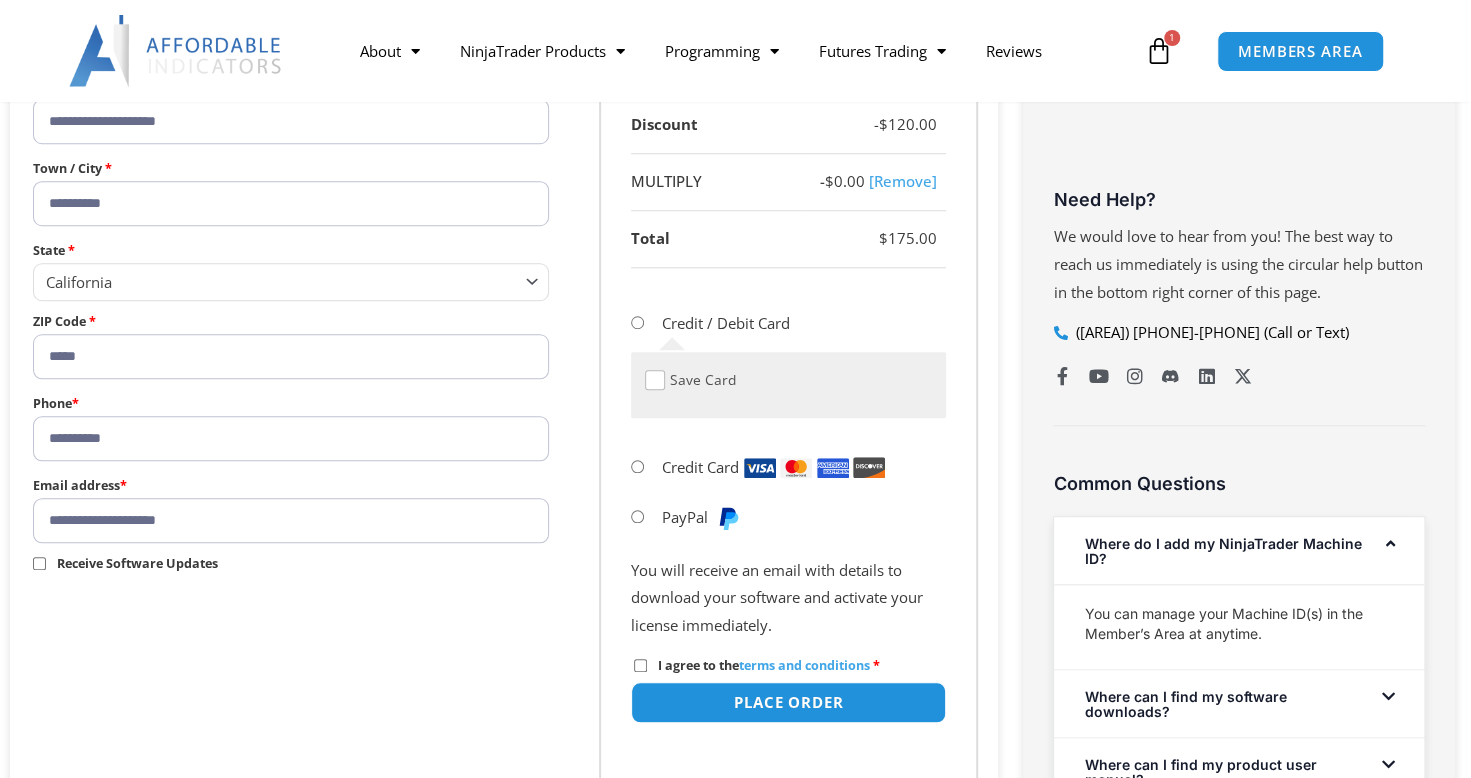 click on "Save Card" at bounding box center (788, 385) 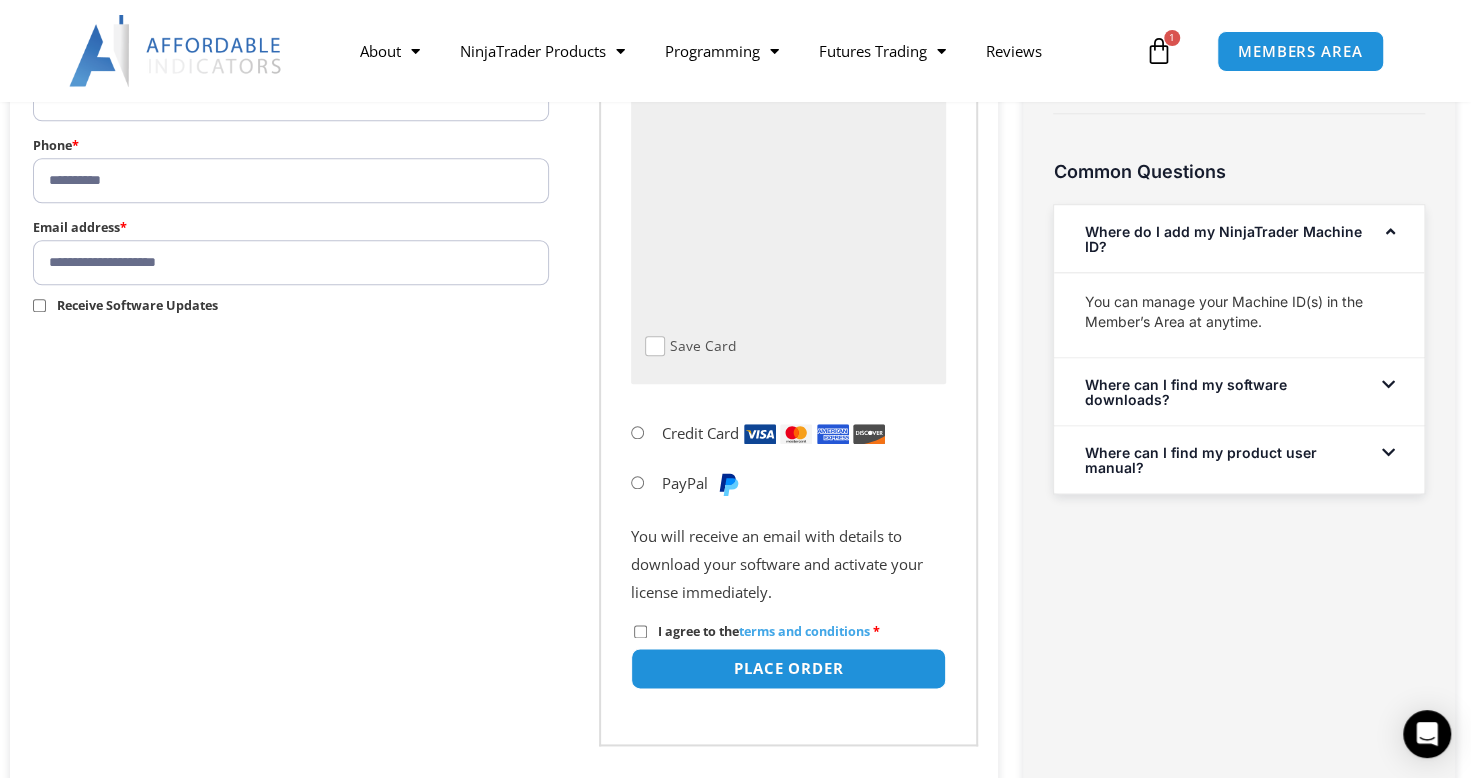 scroll, scrollTop: 1163, scrollLeft: 0, axis: vertical 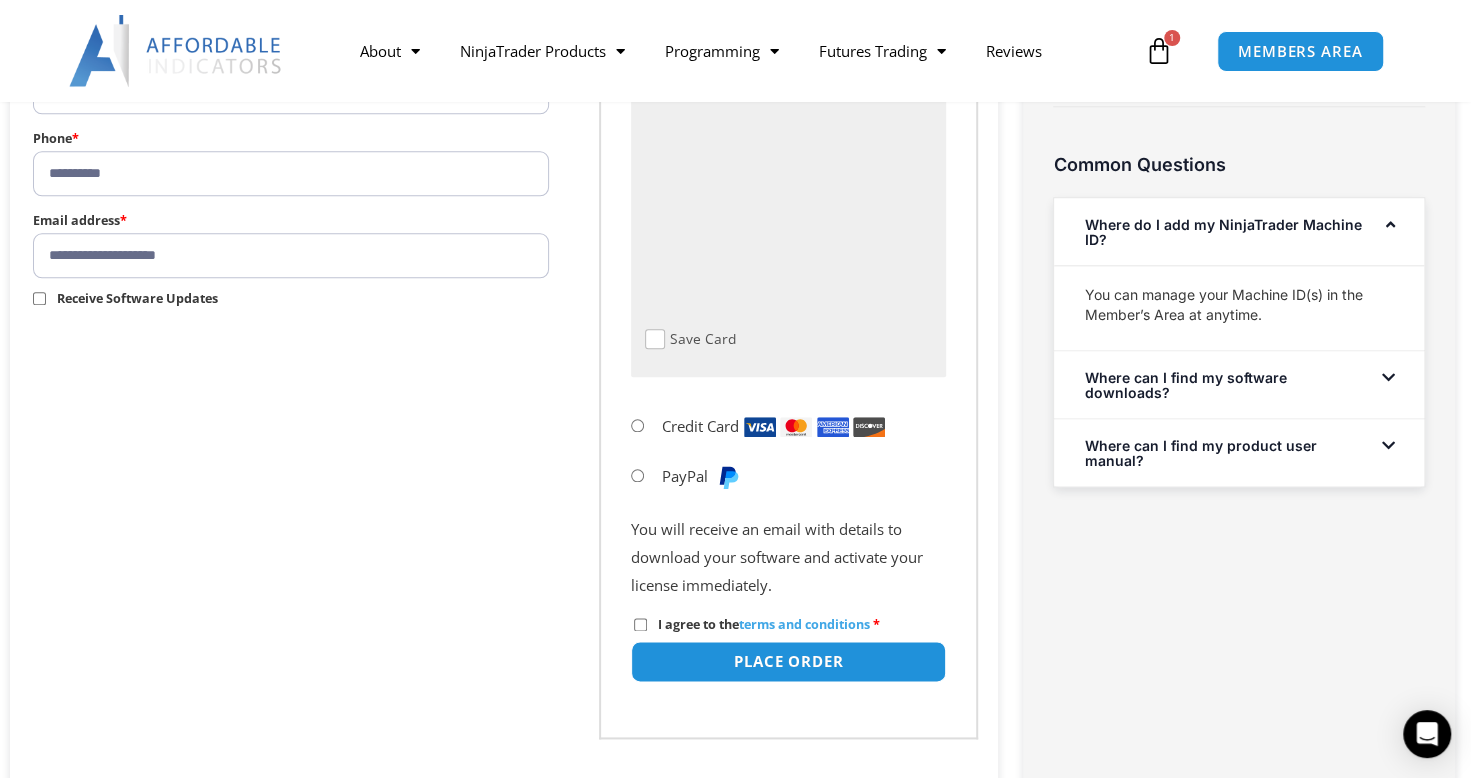 click on "terms and conditions" at bounding box center (804, 624) 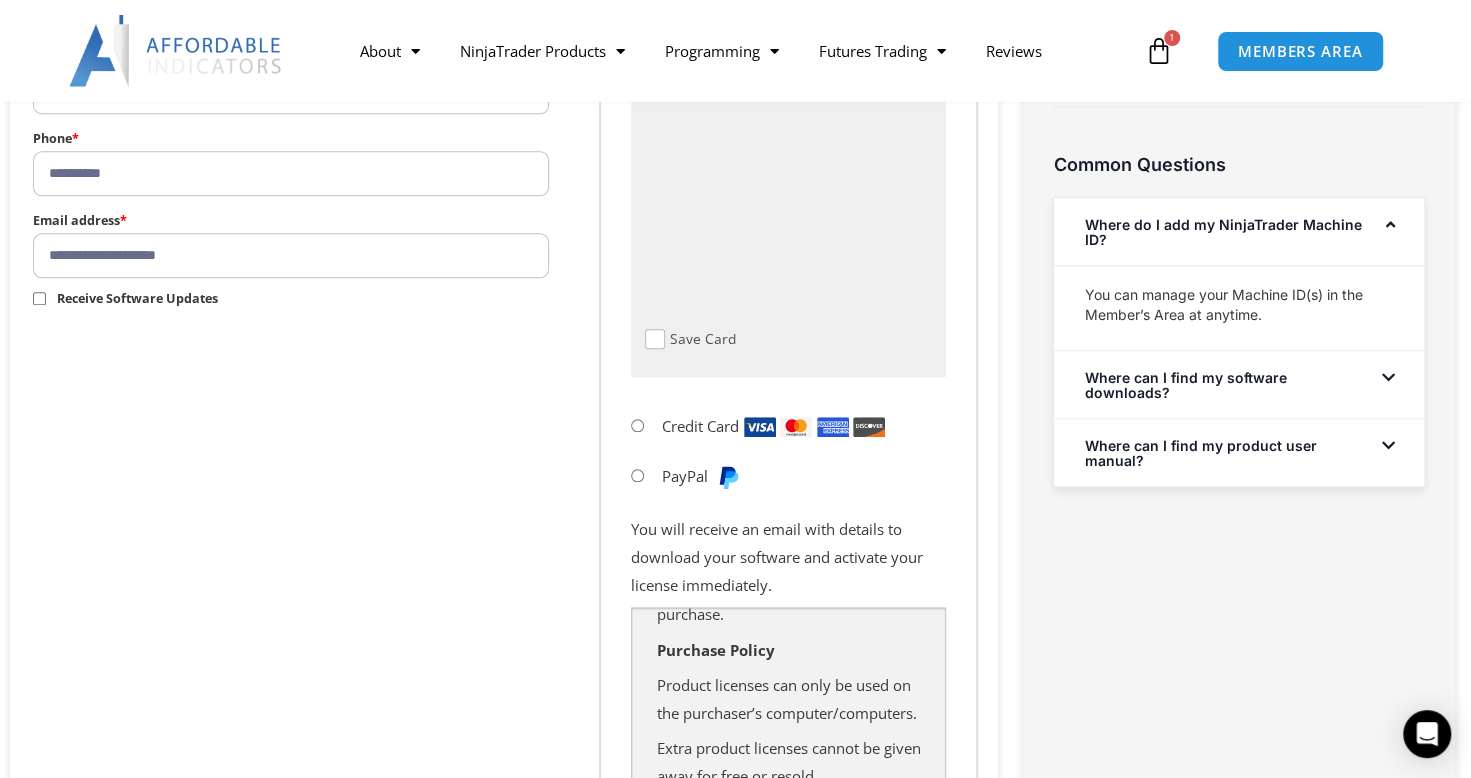 scroll, scrollTop: 0, scrollLeft: 0, axis: both 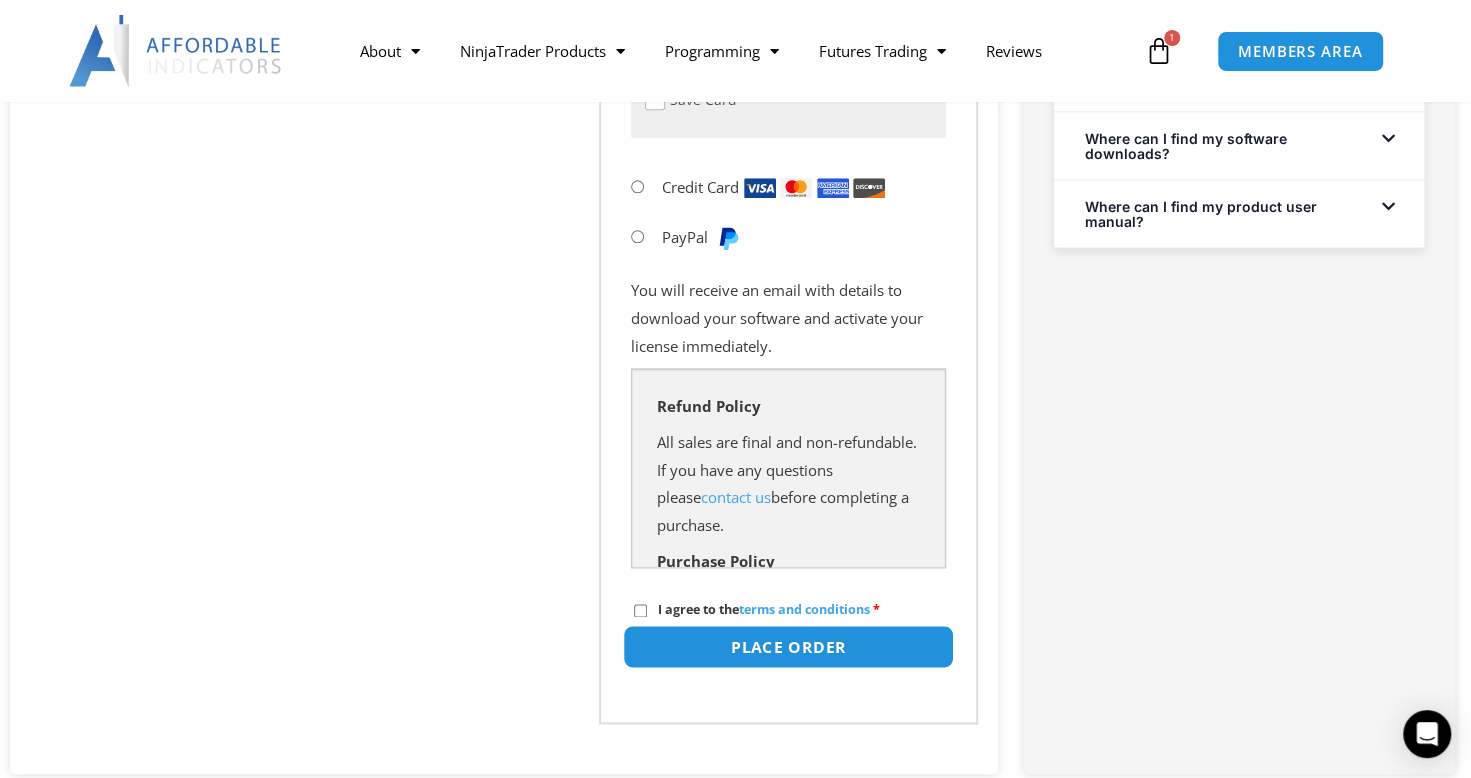 click on "Place order" at bounding box center [788, 646] 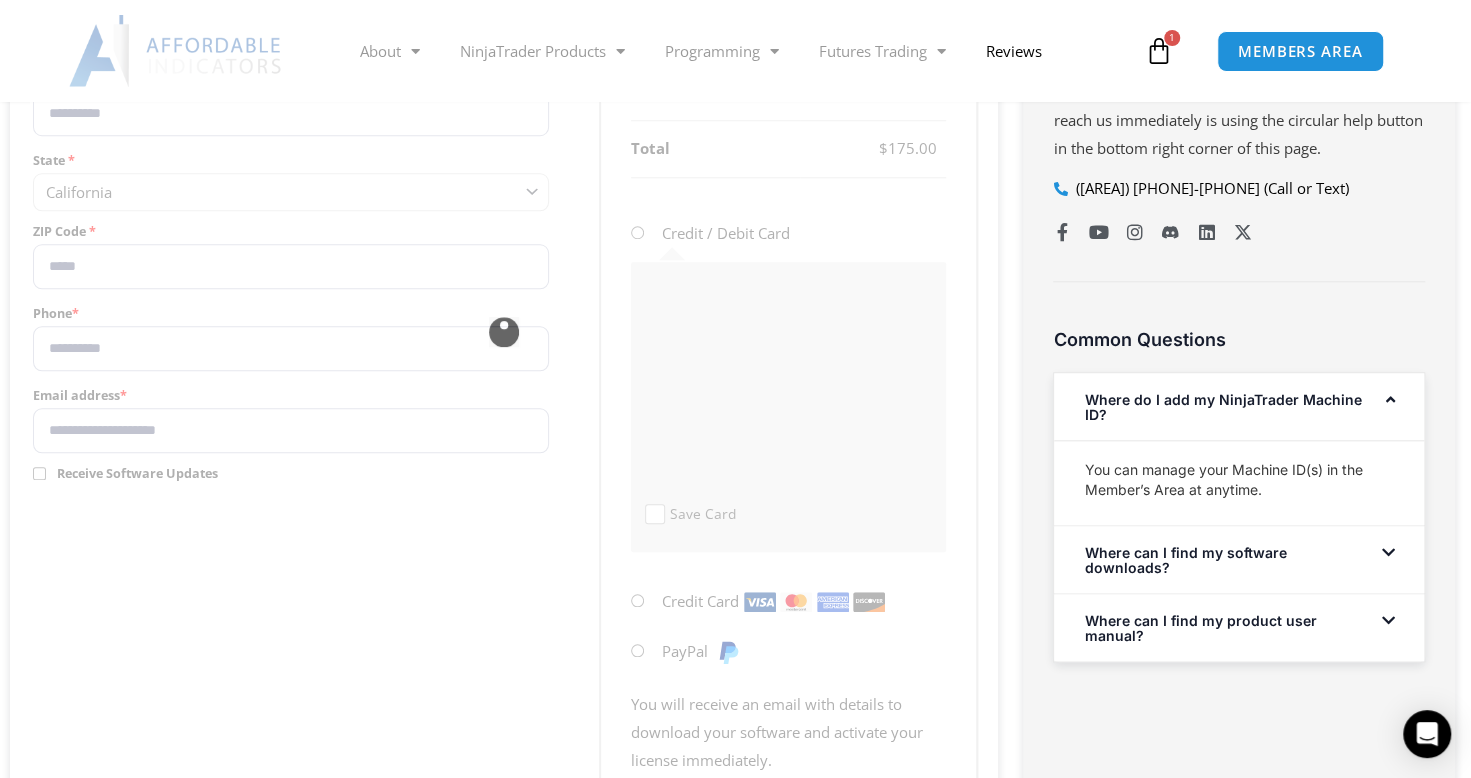 scroll, scrollTop: 987, scrollLeft: 0, axis: vertical 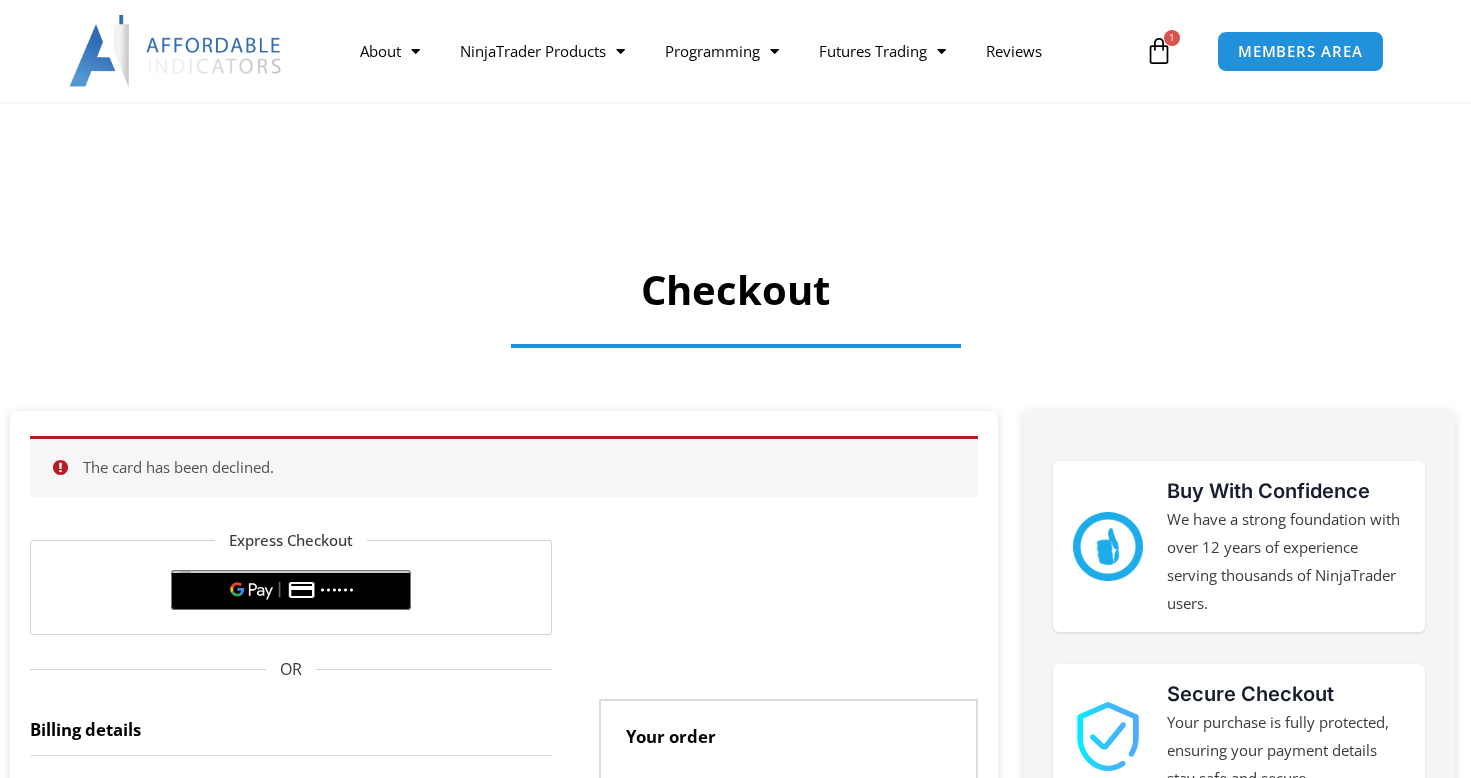 select on "**" 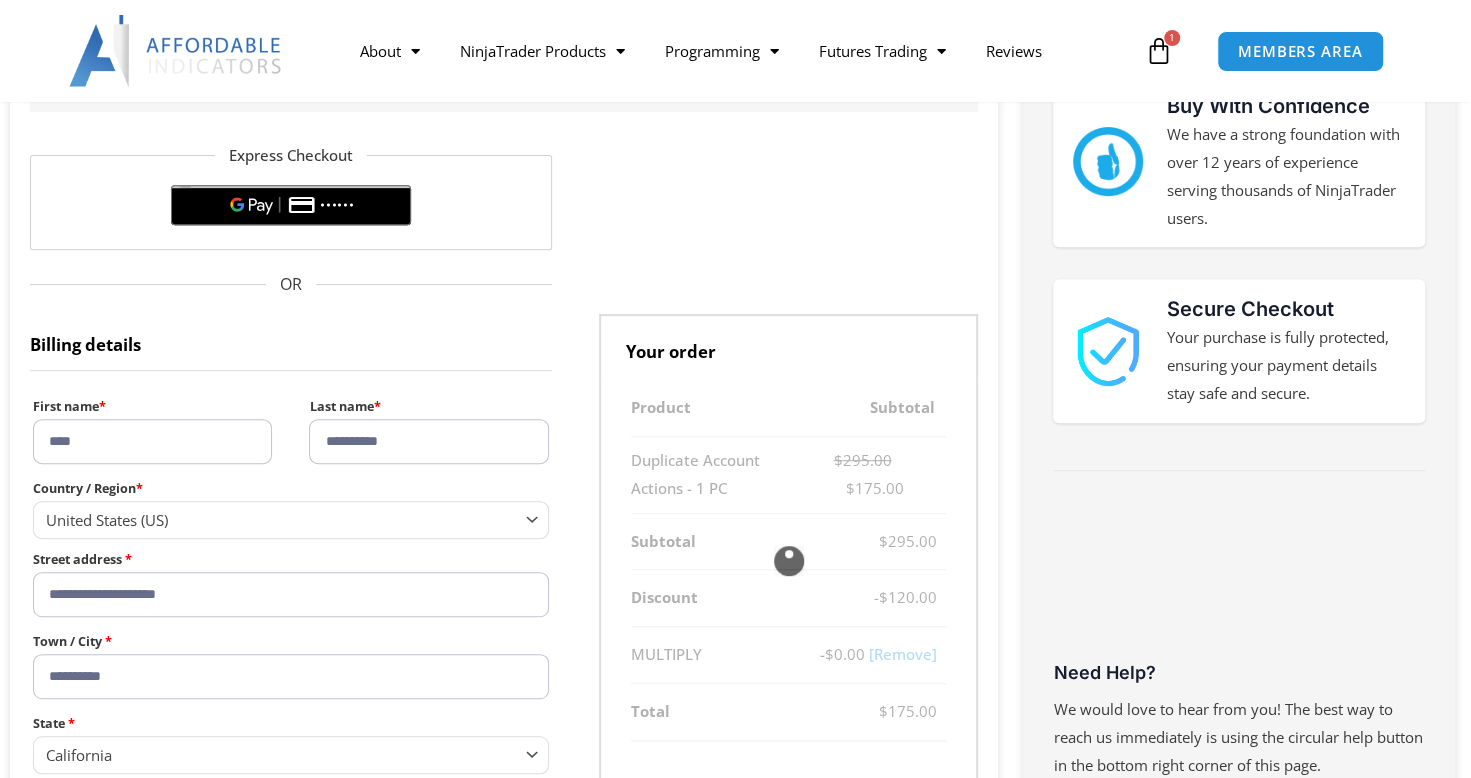 scroll, scrollTop: 0, scrollLeft: 0, axis: both 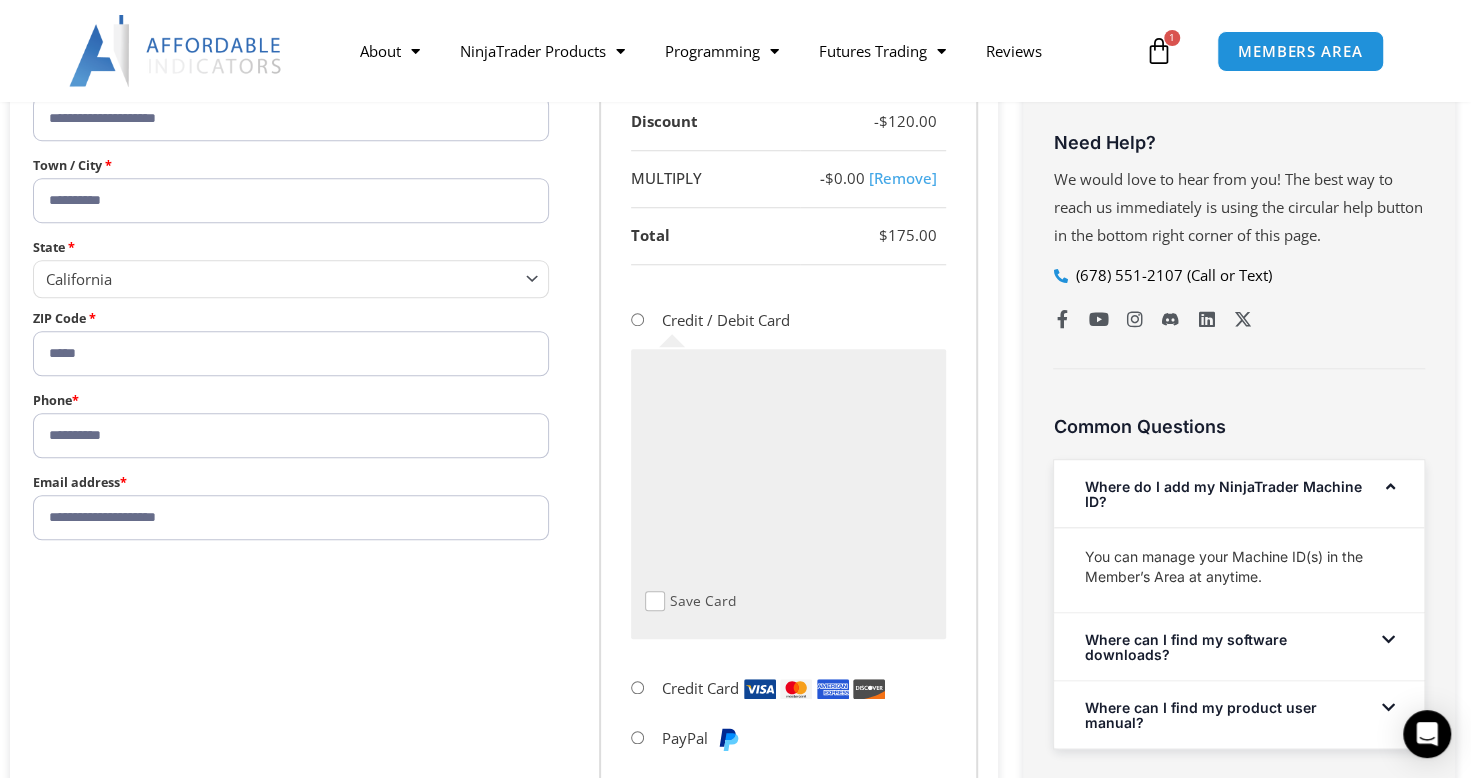 click on "**********" at bounding box center [504, 306] 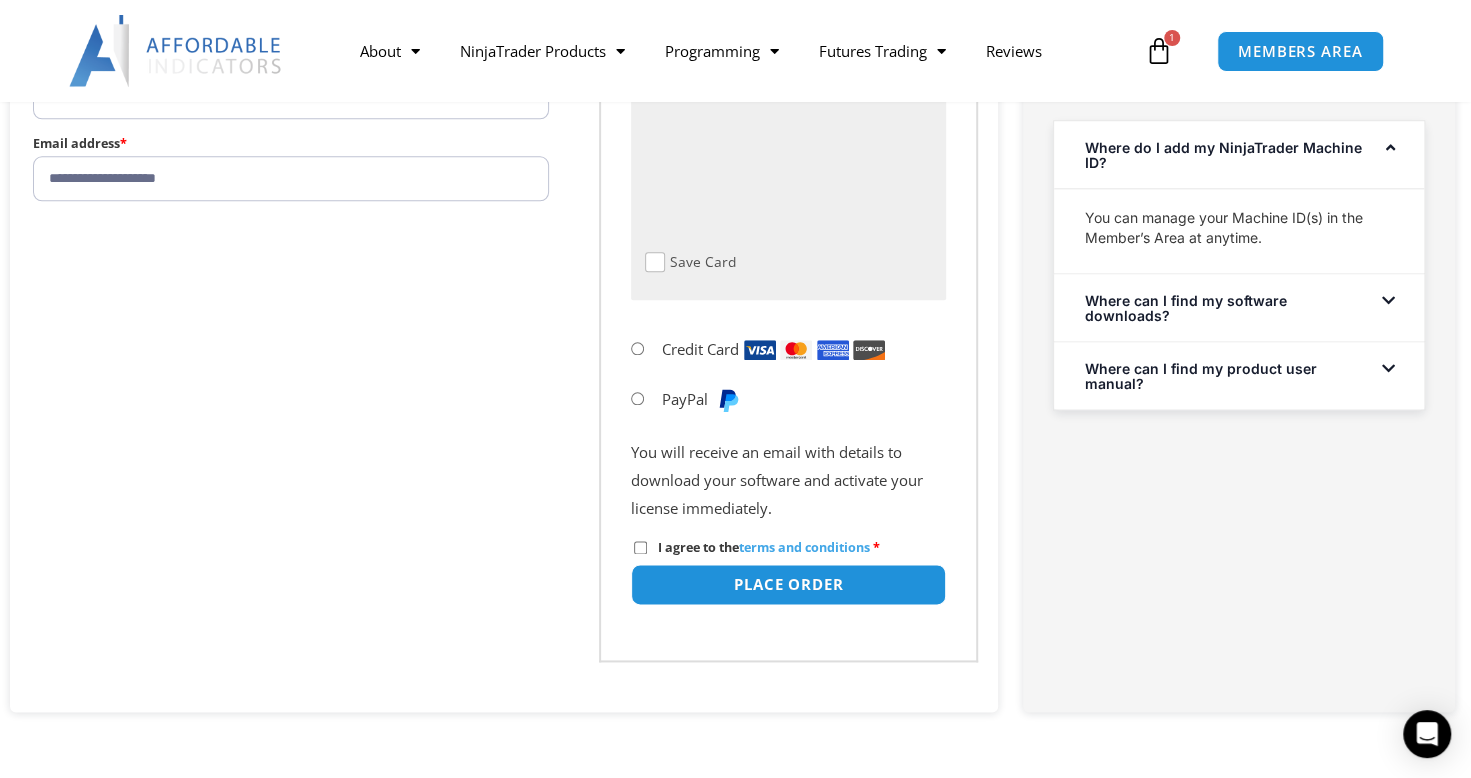 scroll, scrollTop: 1248, scrollLeft: 0, axis: vertical 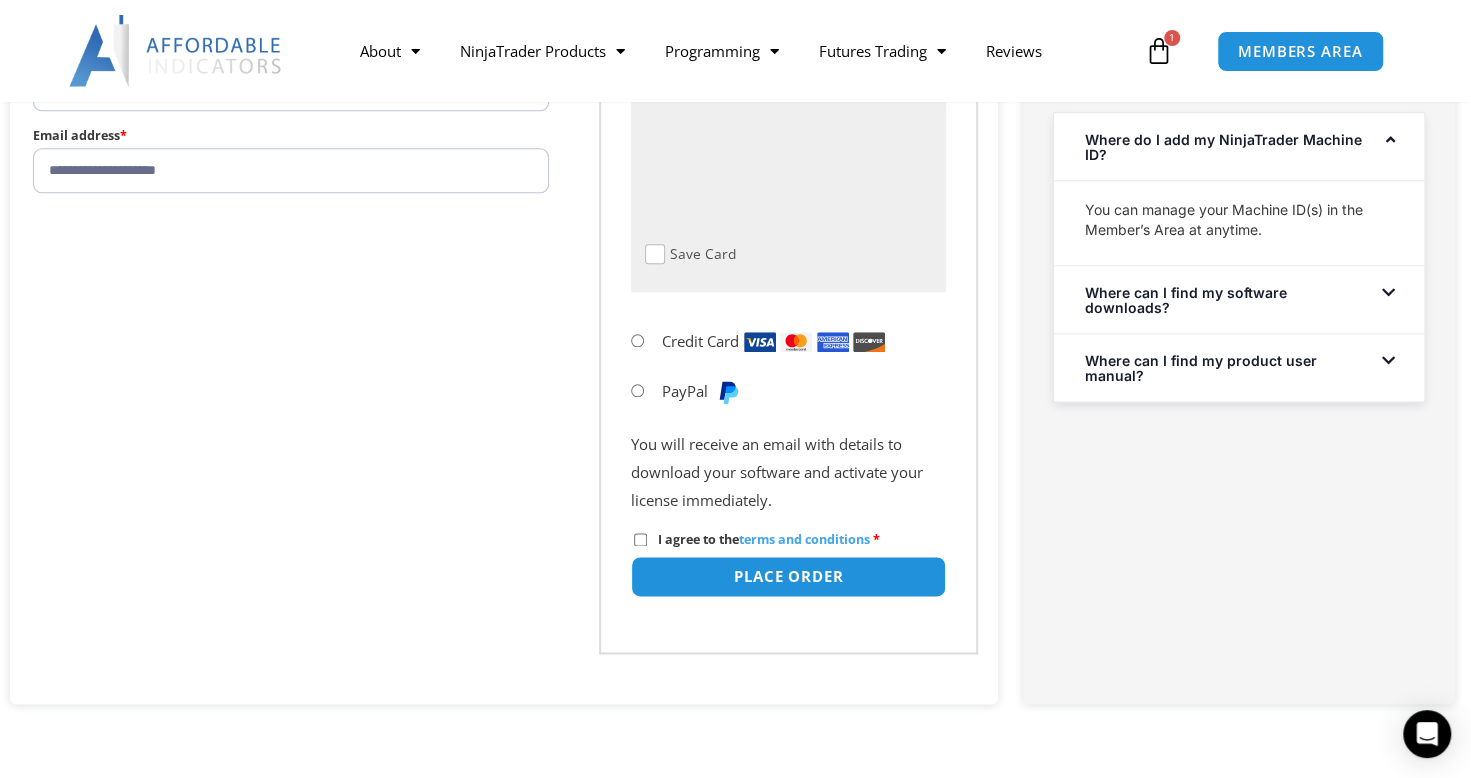 click on "I agree to the  terms and conditions" at bounding box center (764, 539) 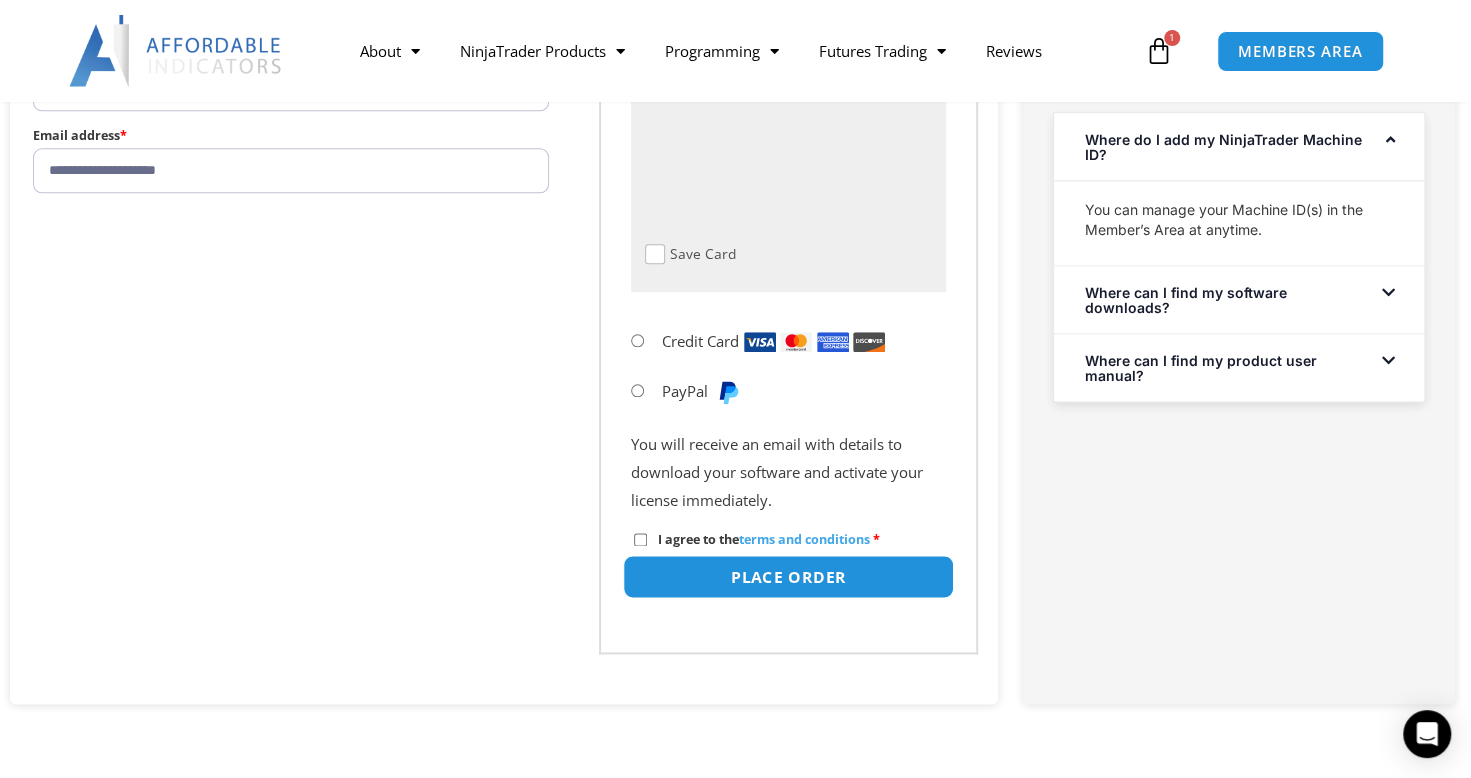 click on "Place order" at bounding box center [788, 576] 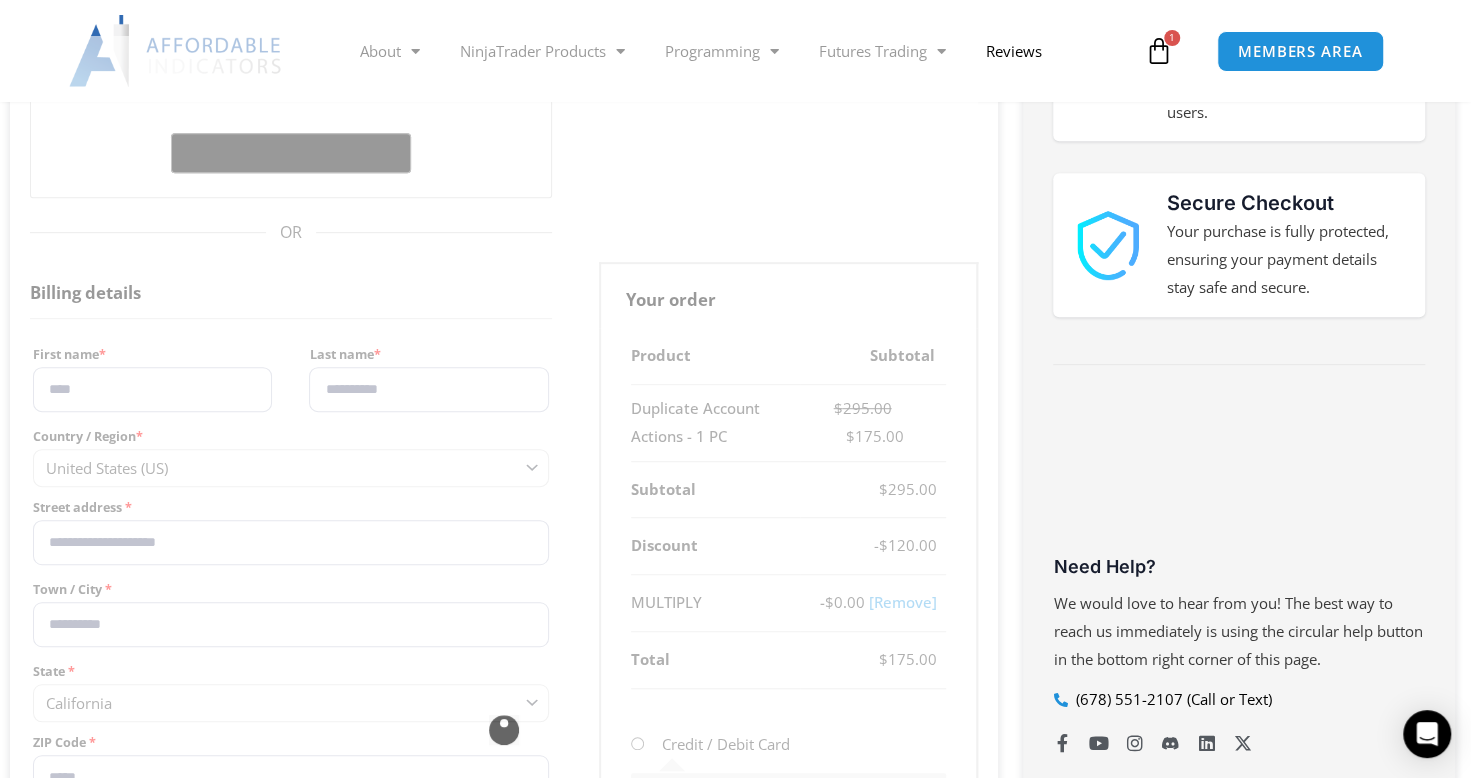 scroll, scrollTop: 476, scrollLeft: 0, axis: vertical 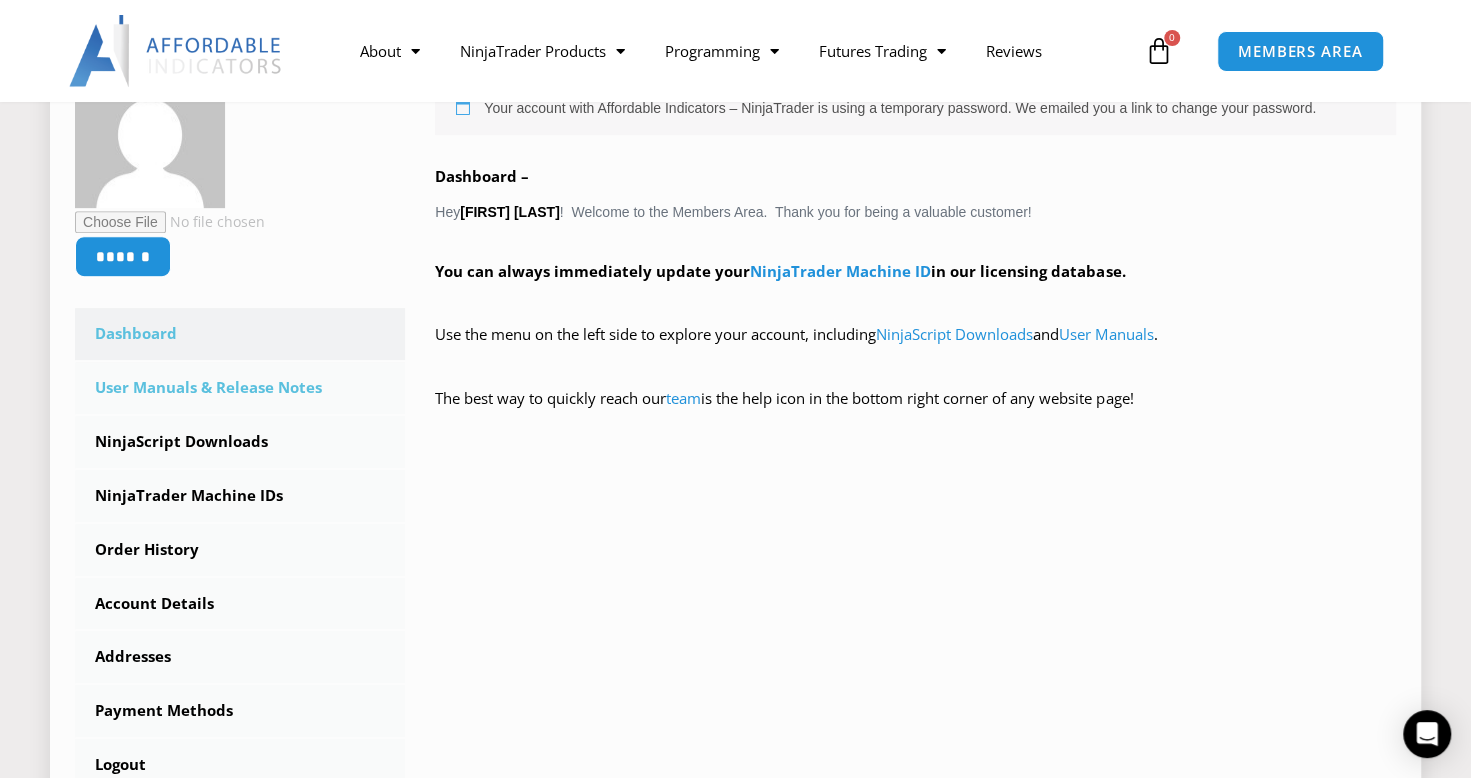 click on "User Manuals & Release Notes" at bounding box center (240, 388) 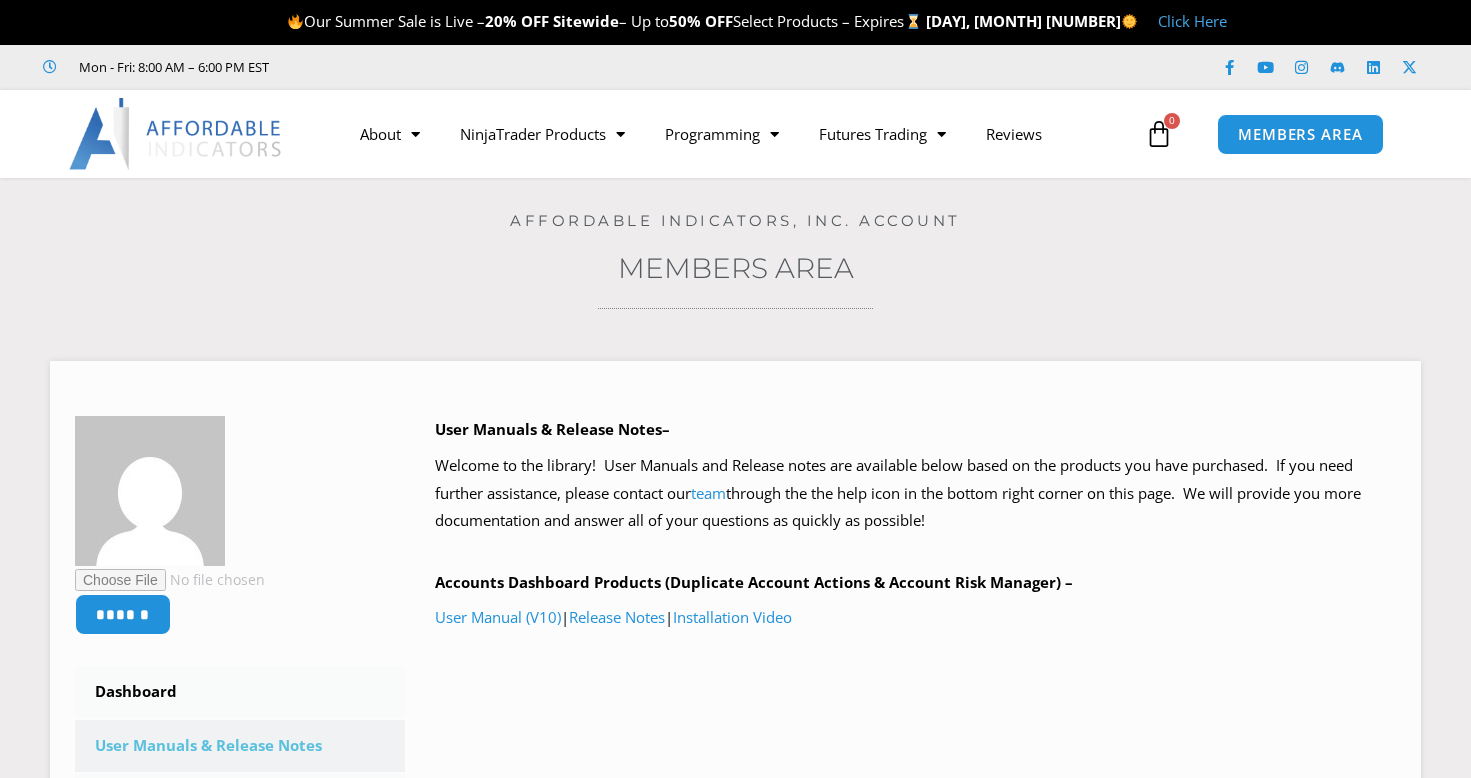 scroll, scrollTop: 0, scrollLeft: 0, axis: both 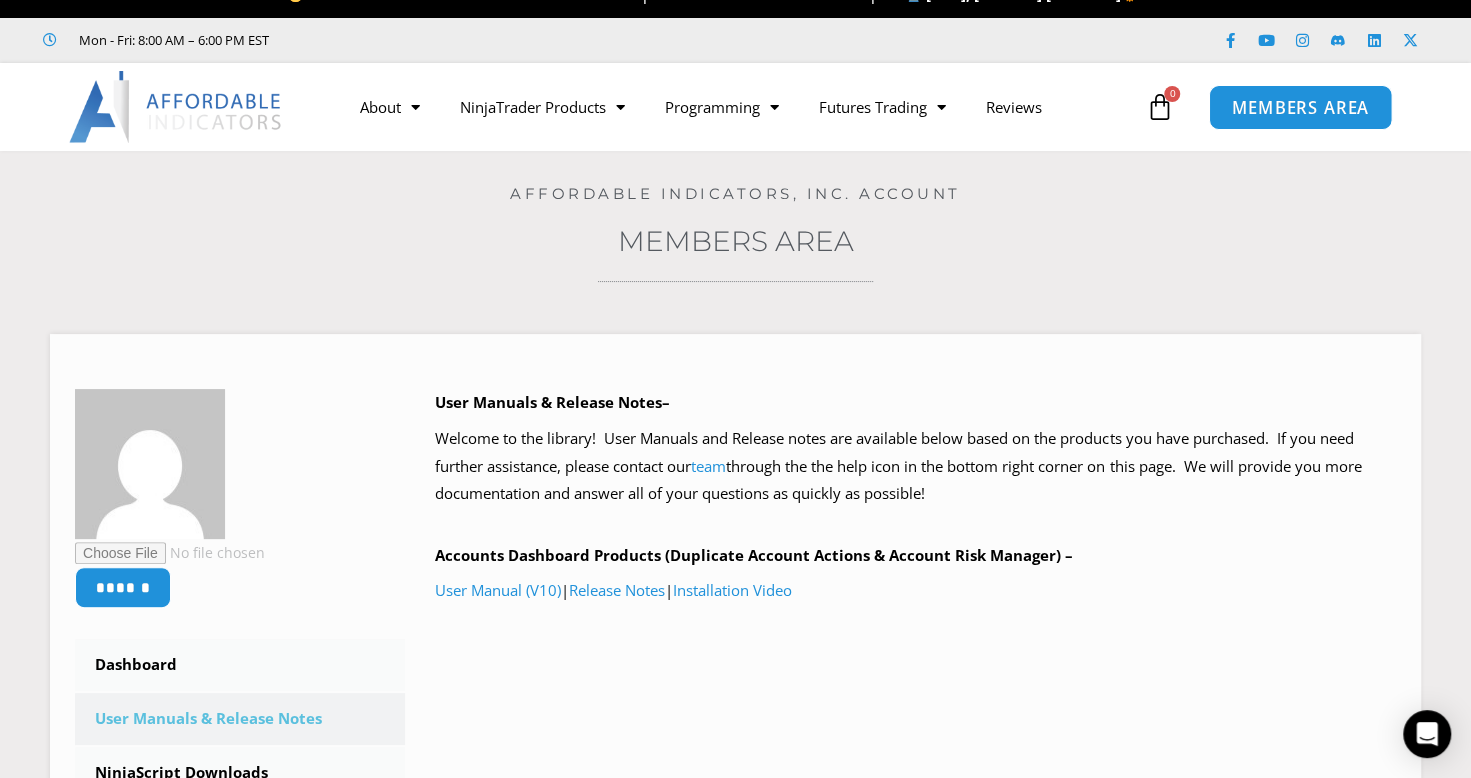 click on "MEMBERS AREA" at bounding box center (1300, 107) 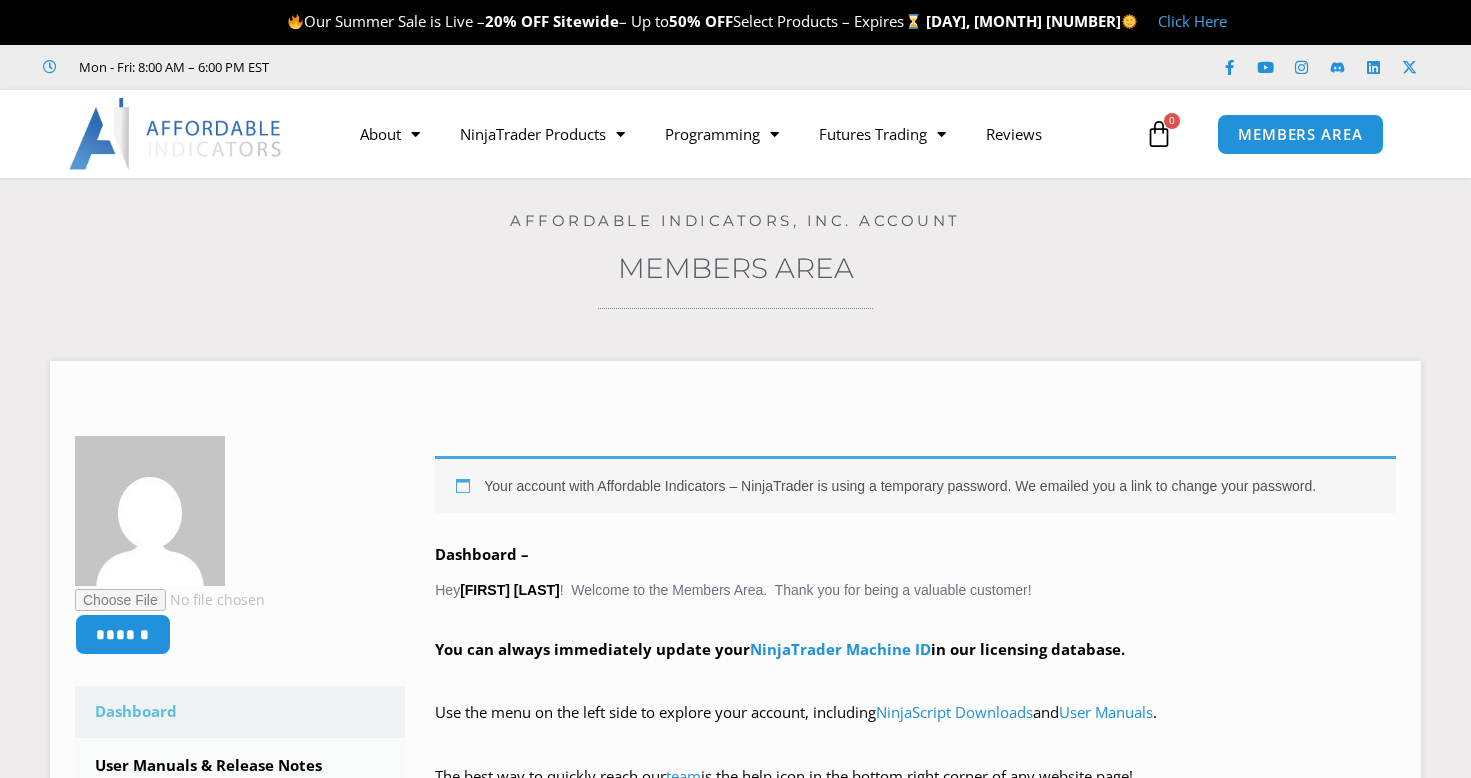 scroll, scrollTop: 0, scrollLeft: 0, axis: both 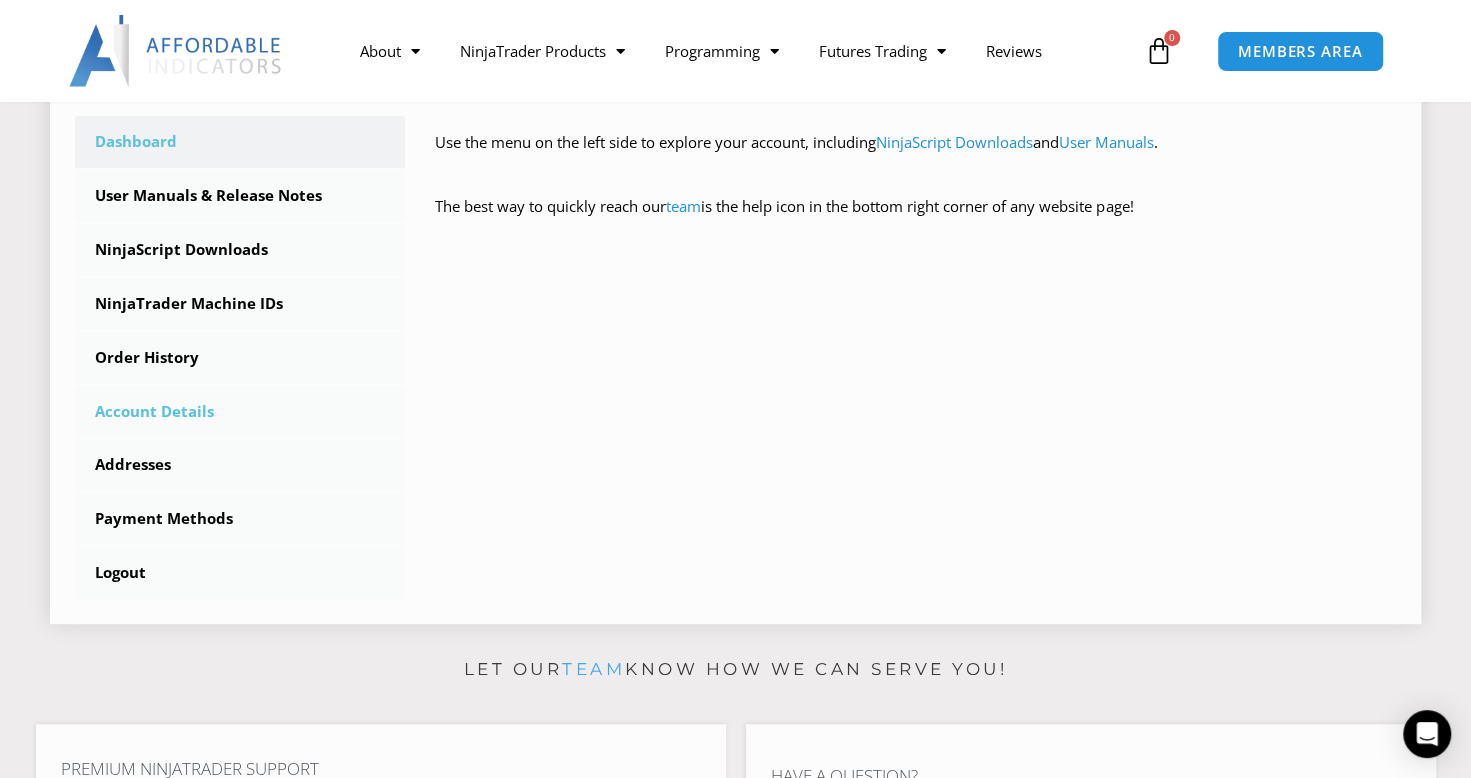click on "Account Details" at bounding box center (240, 412) 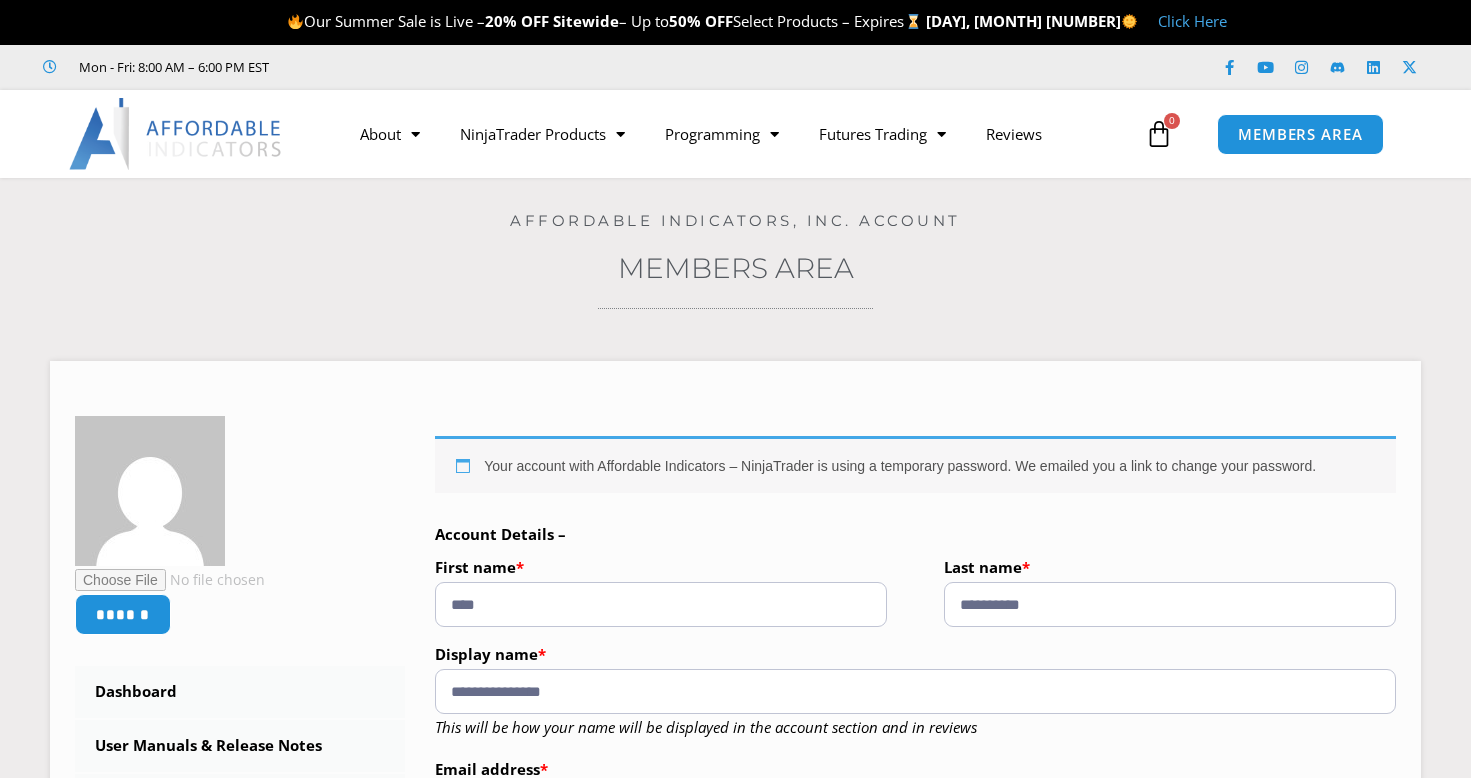 scroll, scrollTop: 0, scrollLeft: 0, axis: both 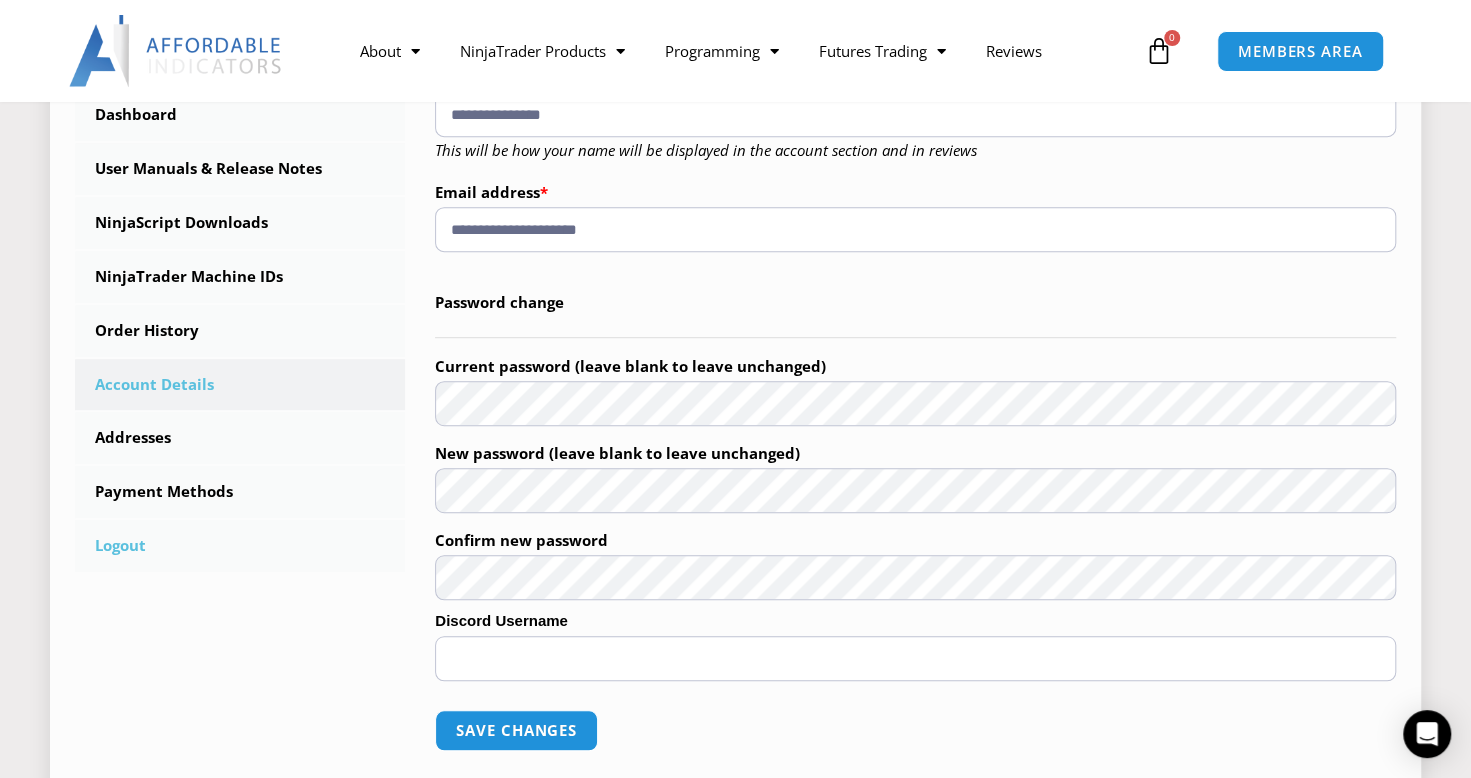 click on "Logout" at bounding box center [240, 546] 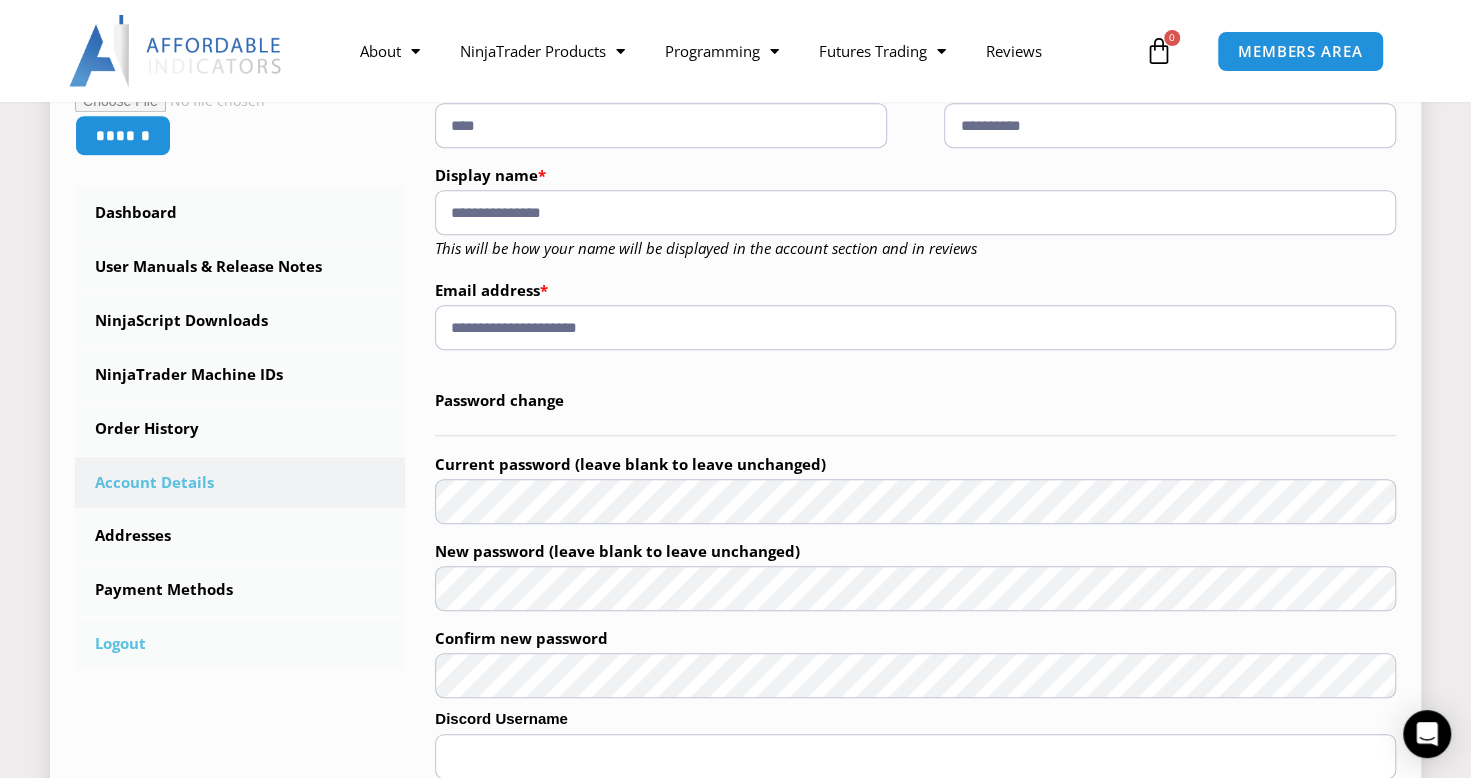 scroll, scrollTop: 481, scrollLeft: 0, axis: vertical 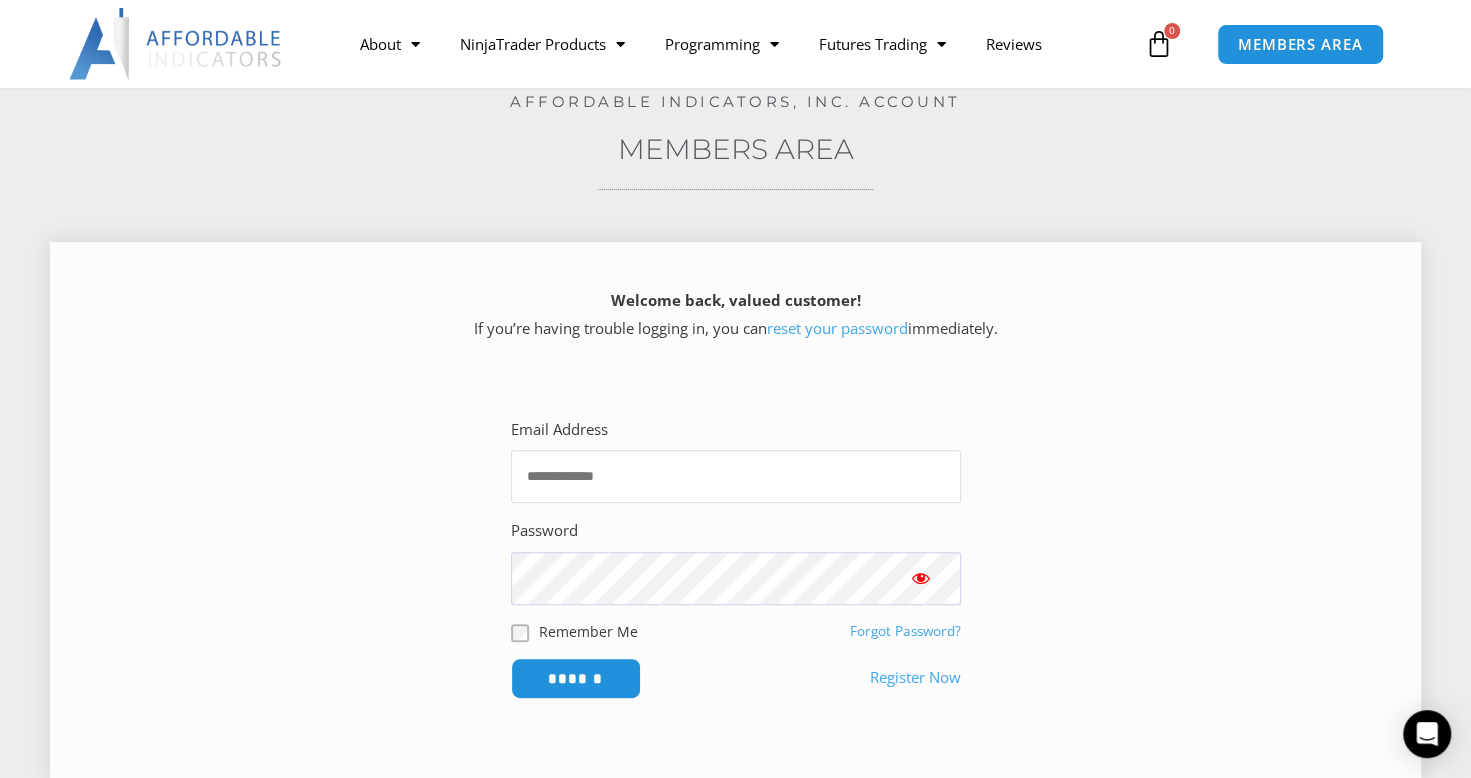 click on "Email Address" at bounding box center [736, 476] 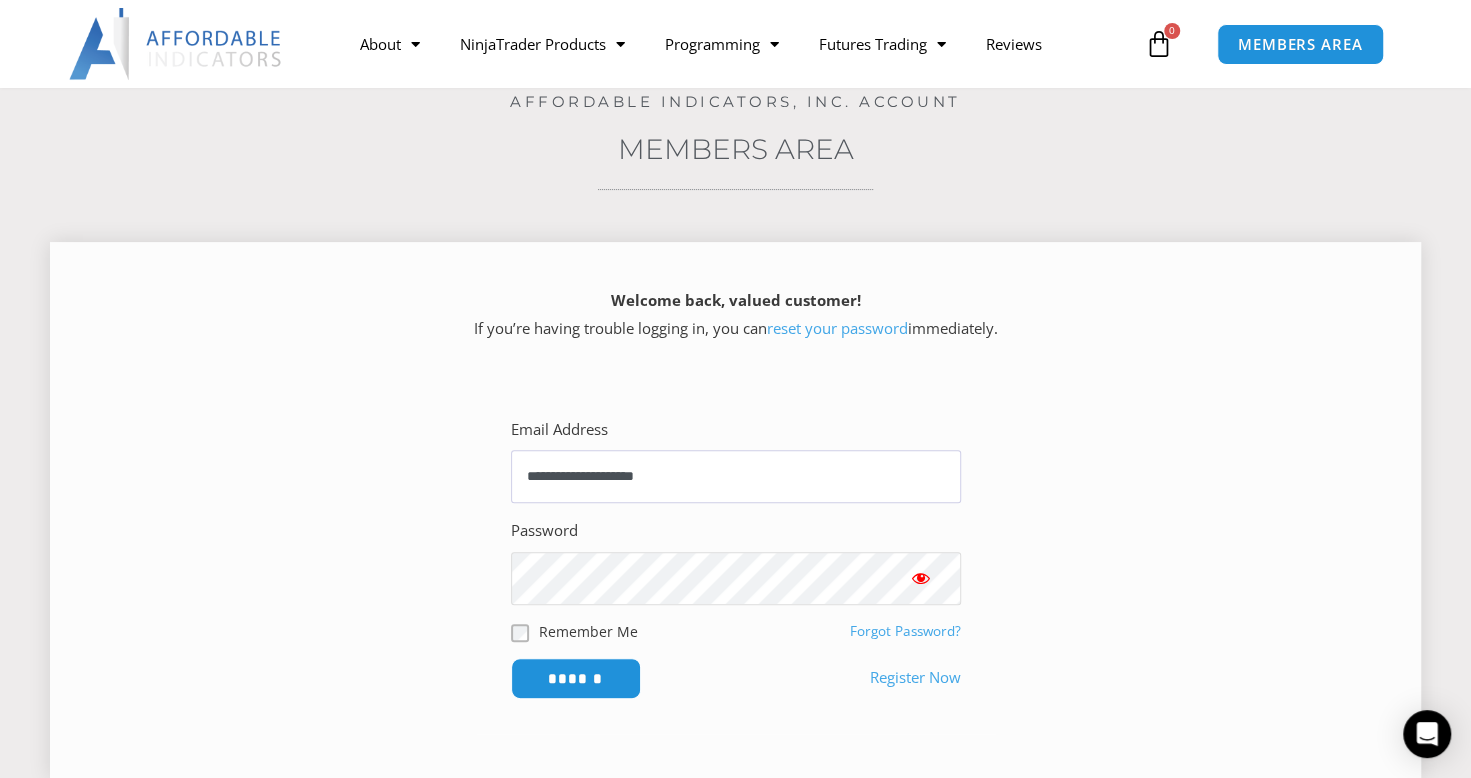 scroll, scrollTop: 196, scrollLeft: 0, axis: vertical 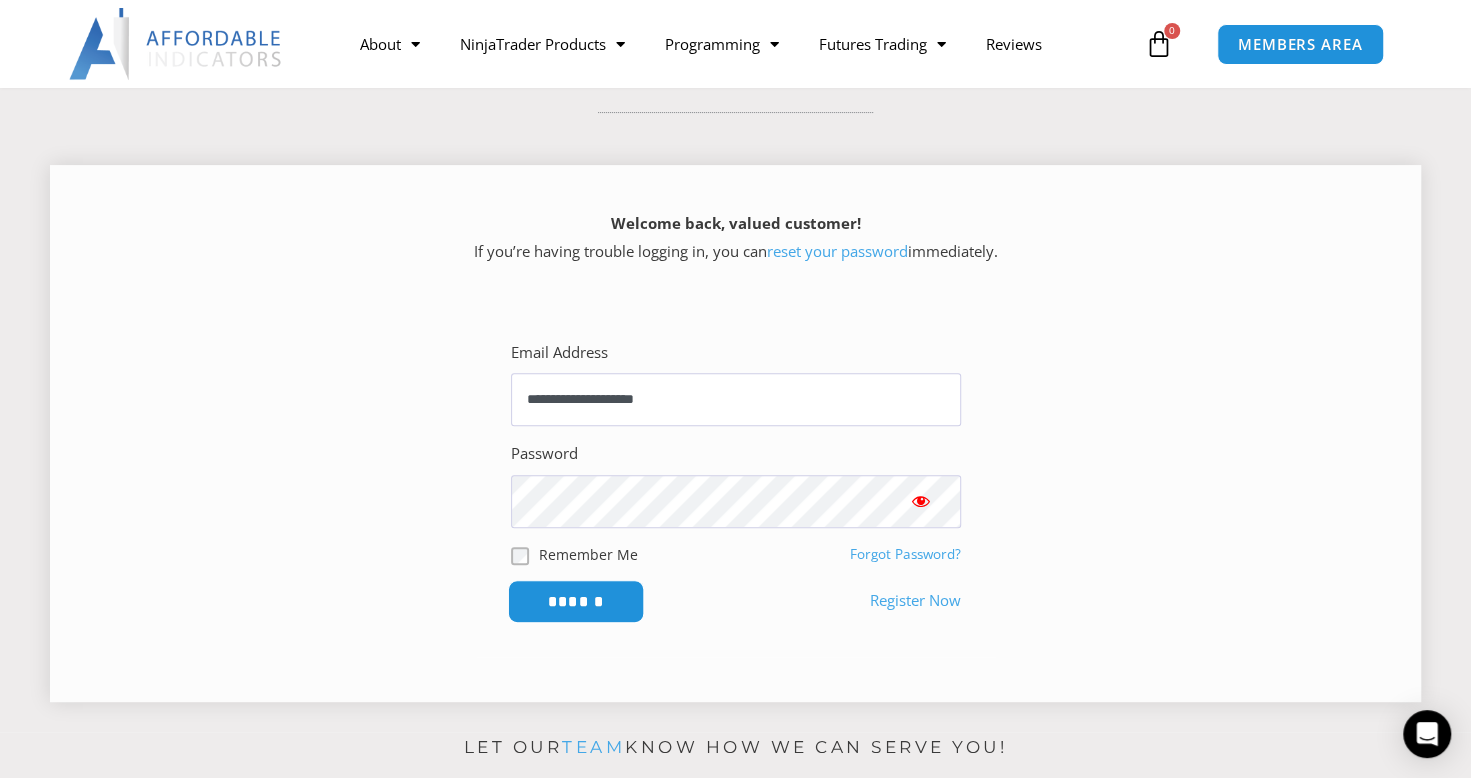 click on "******" at bounding box center [575, 601] 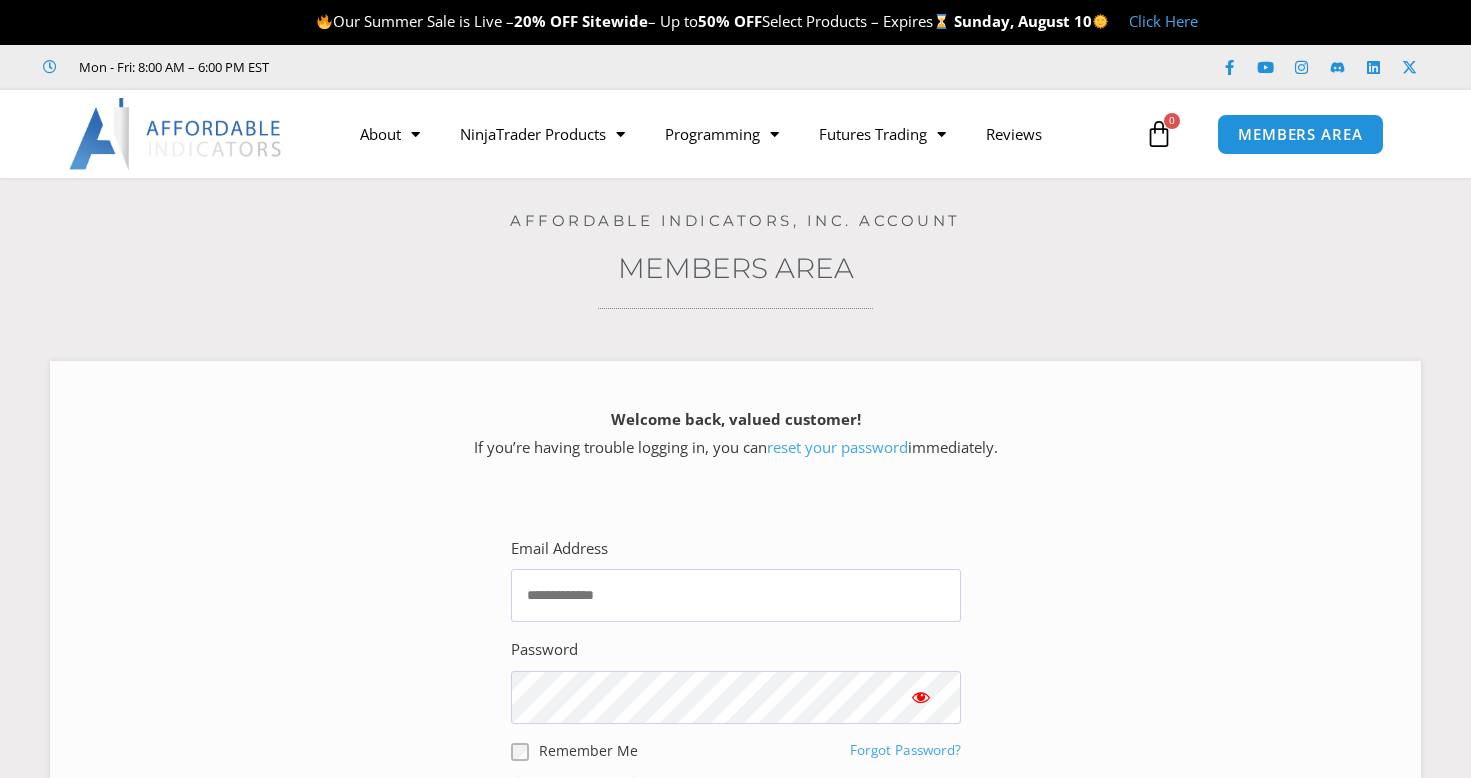 scroll, scrollTop: 0, scrollLeft: 0, axis: both 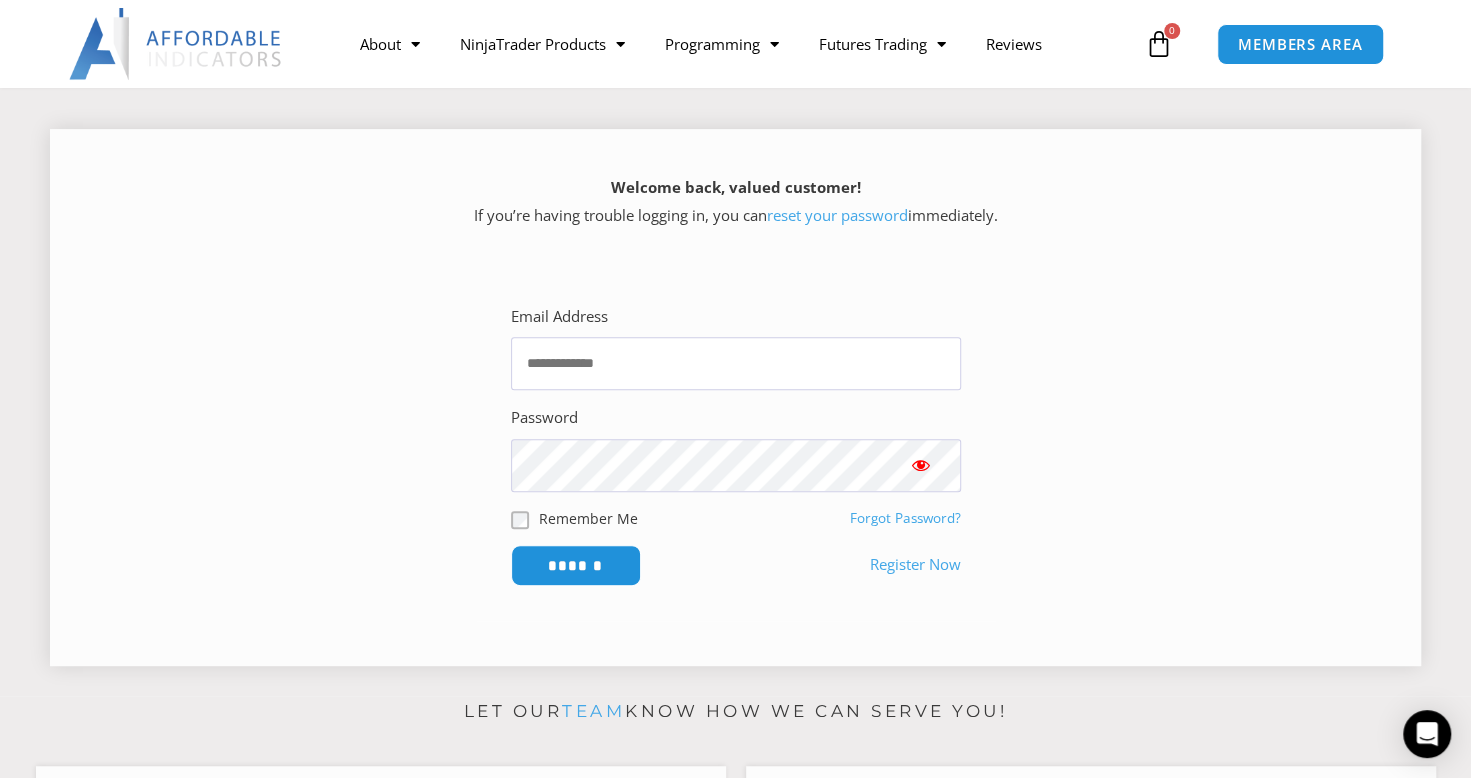click on "Forgot Password?" at bounding box center [905, 518] 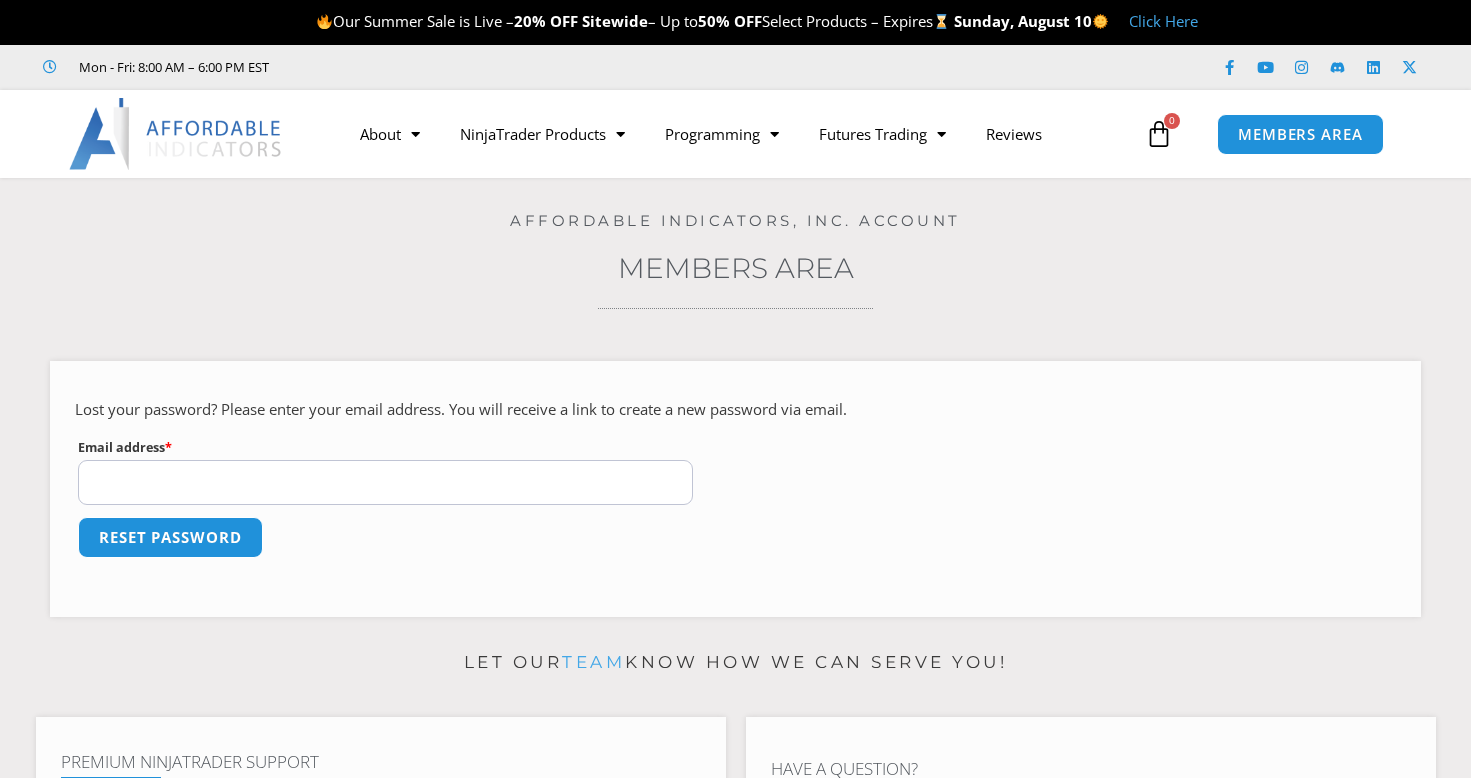 scroll, scrollTop: 0, scrollLeft: 0, axis: both 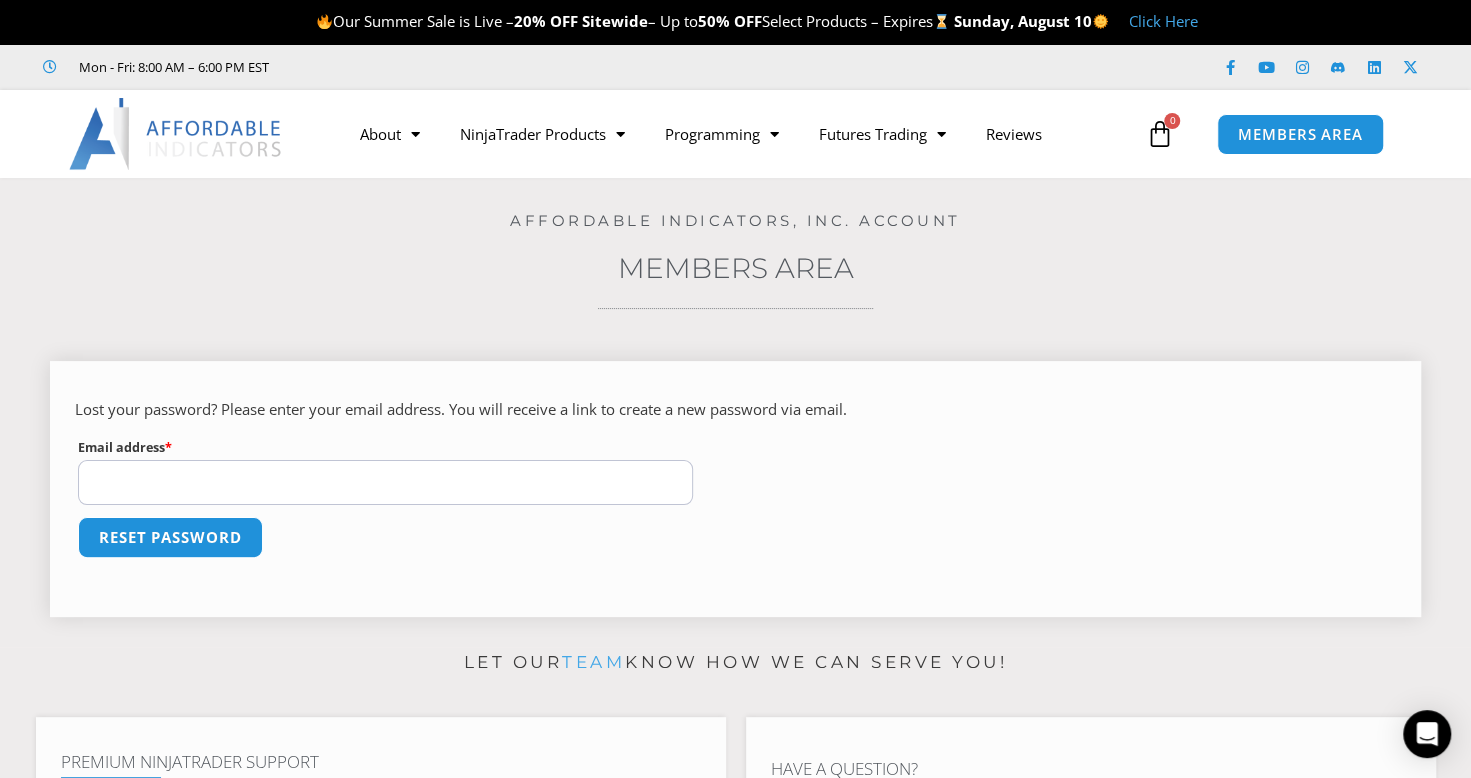 click on "Email address  * Required" at bounding box center (385, 482) 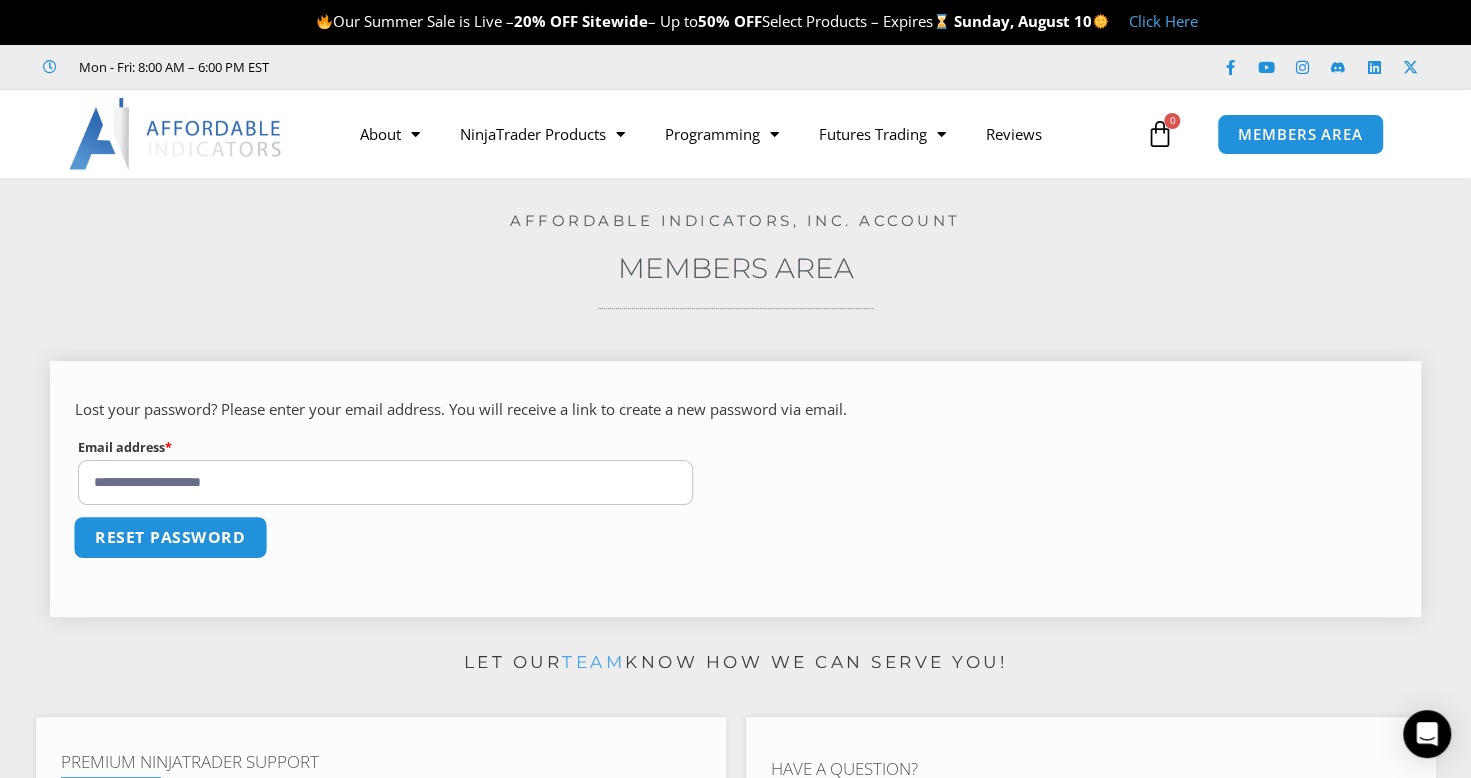 click on "Reset password" at bounding box center [170, 537] 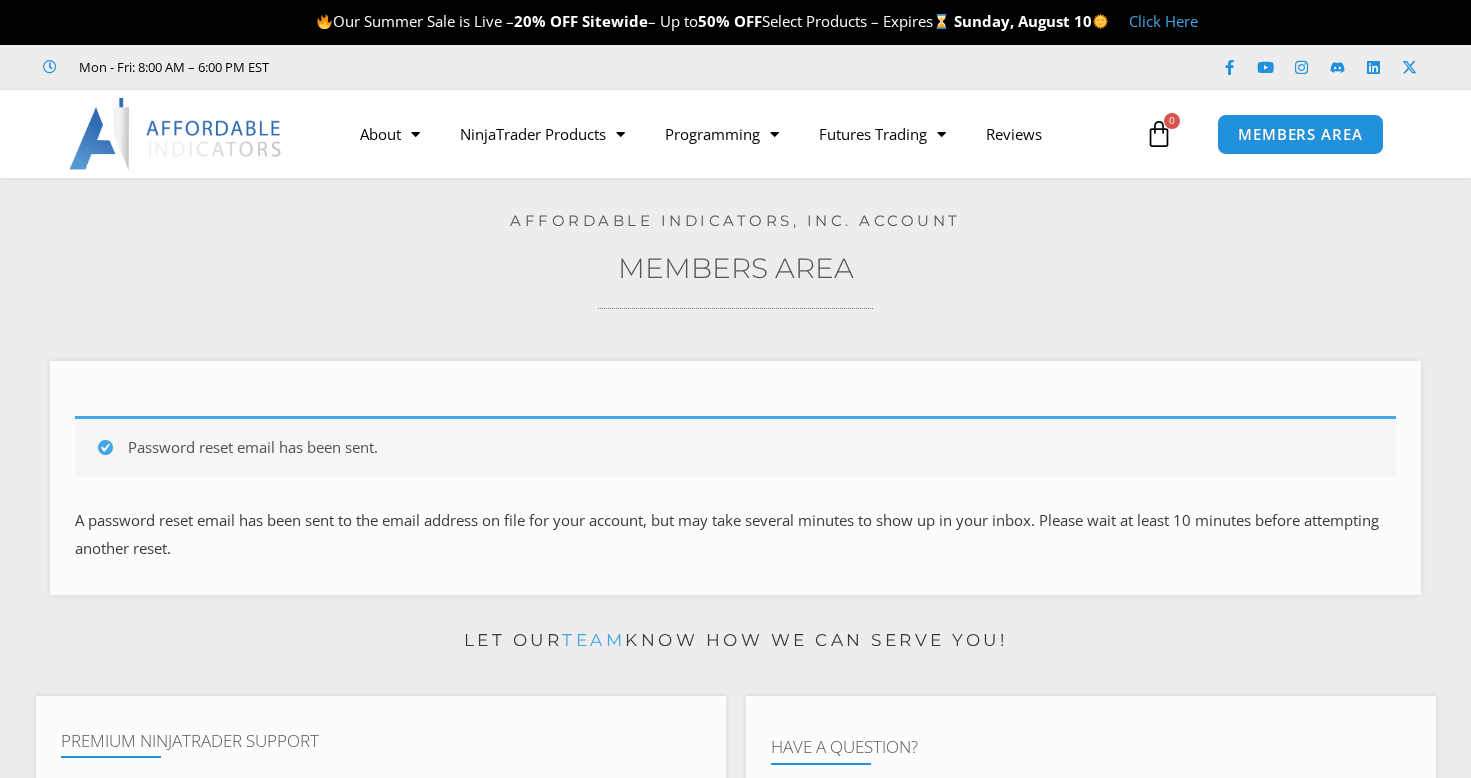 scroll, scrollTop: 0, scrollLeft: 0, axis: both 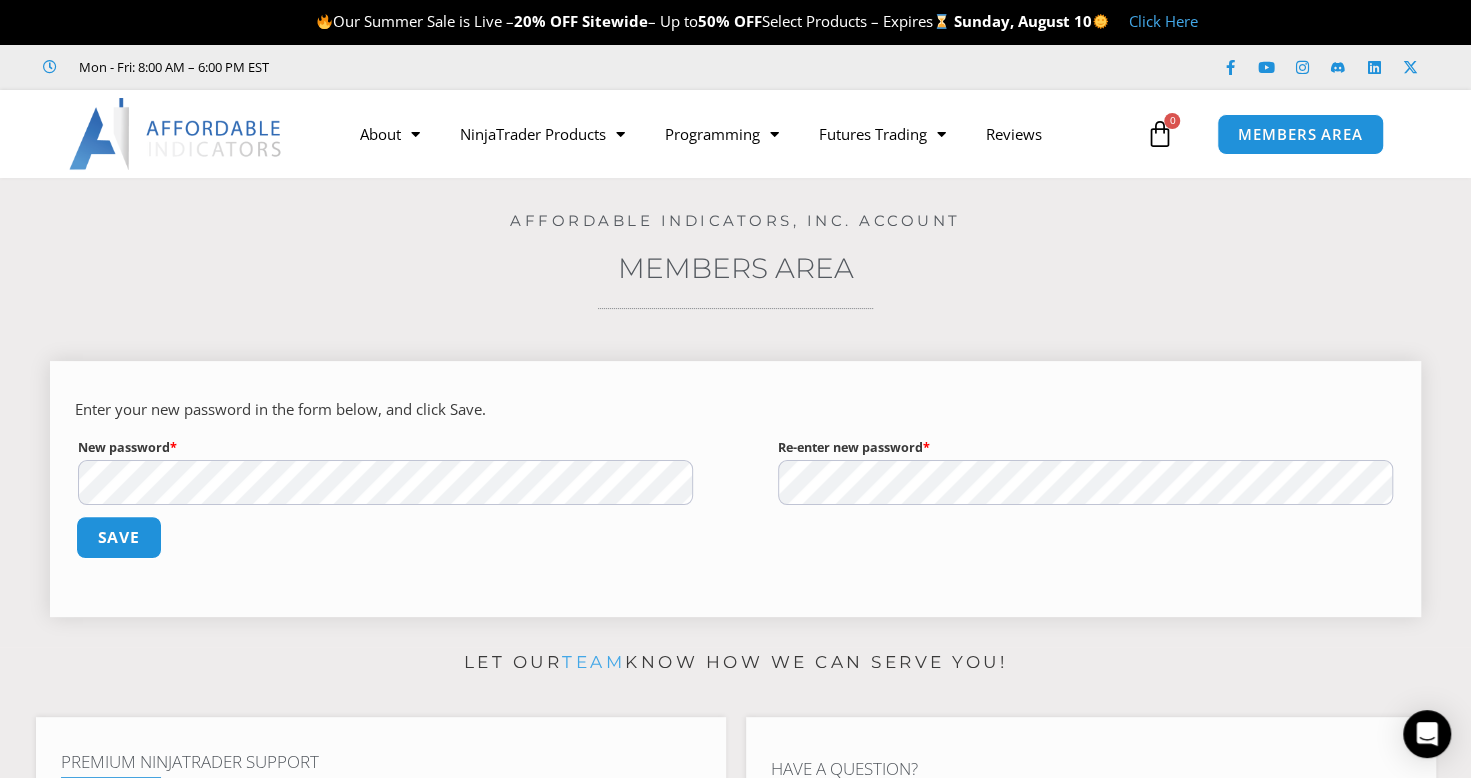 click on "Save" at bounding box center (119, 537) 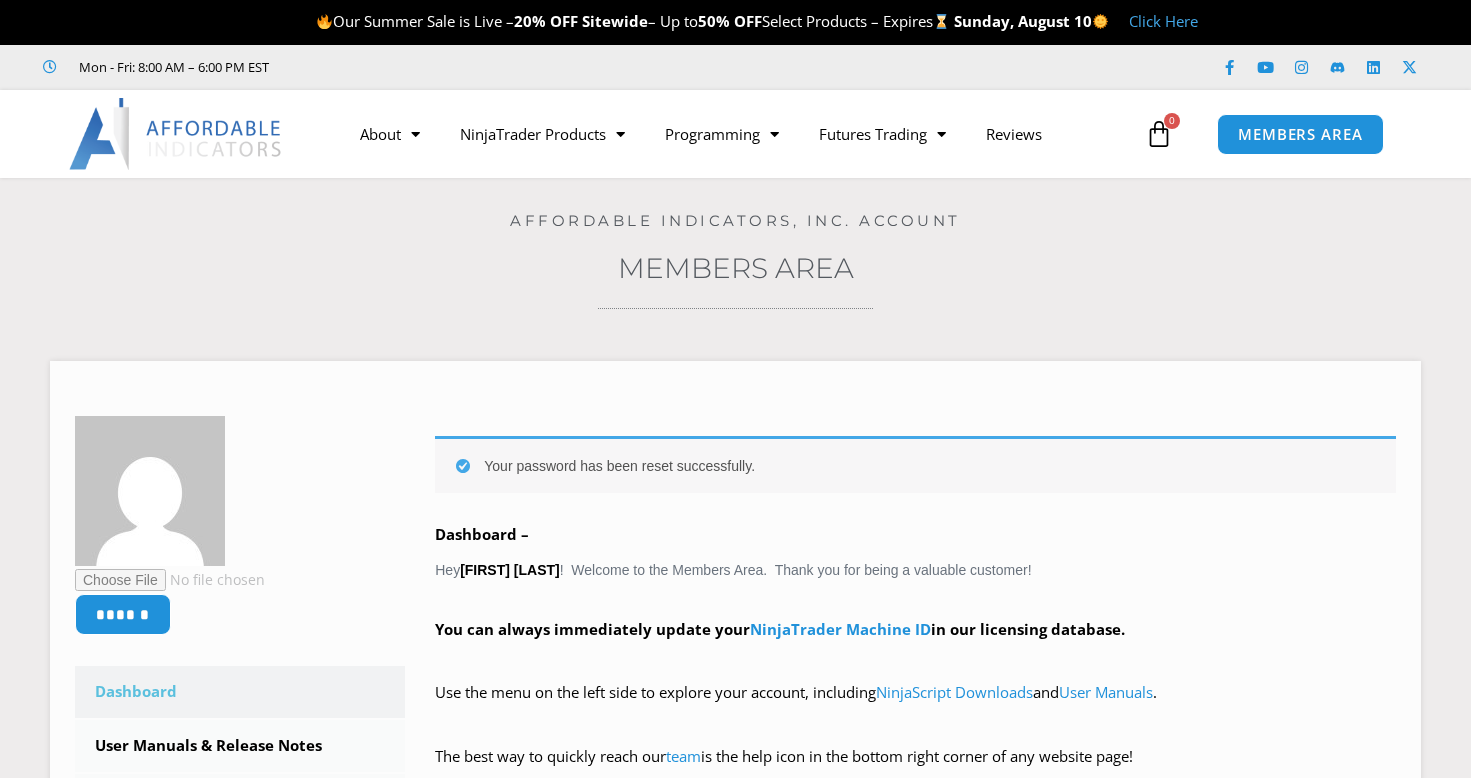 scroll, scrollTop: 0, scrollLeft: 0, axis: both 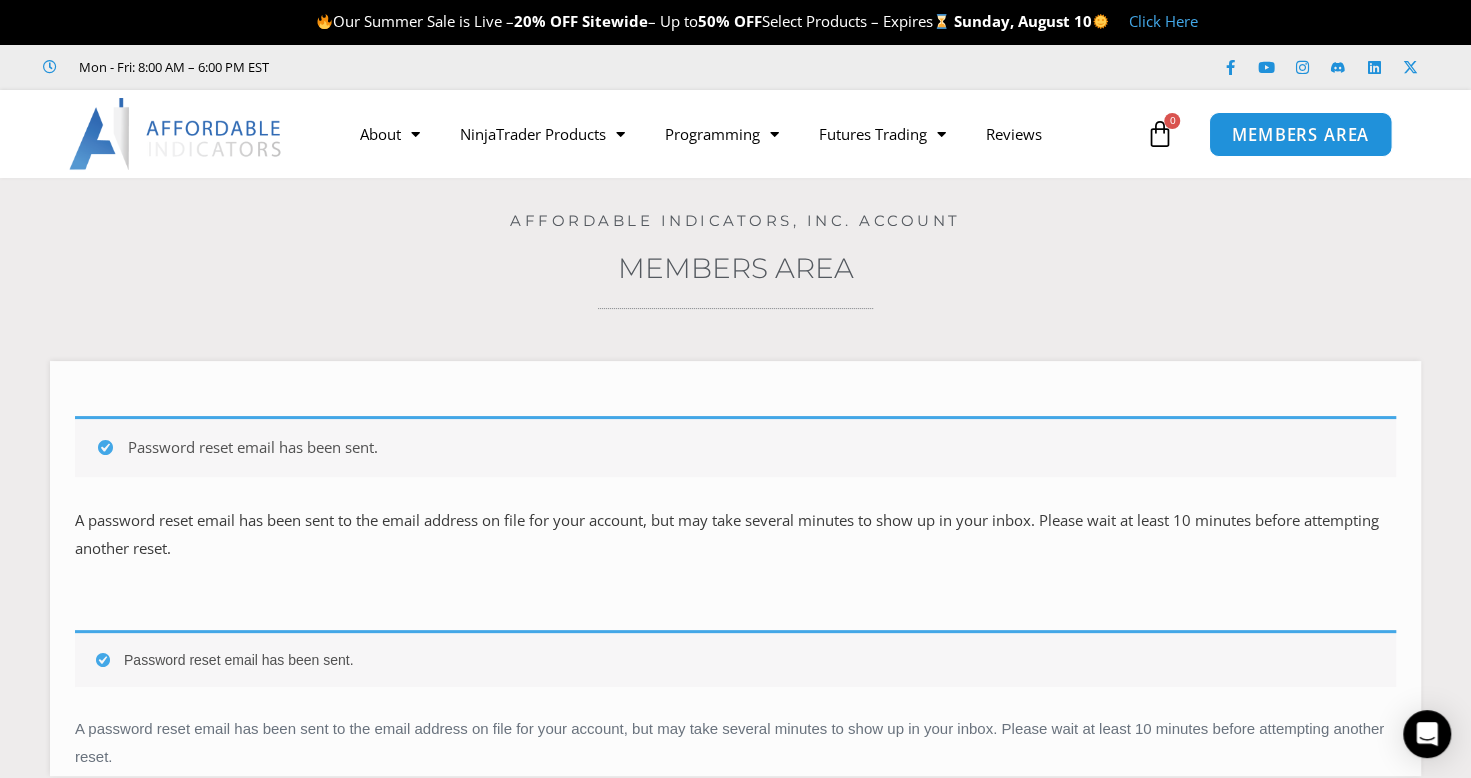 click on "MEMBERS AREA" at bounding box center (1300, 134) 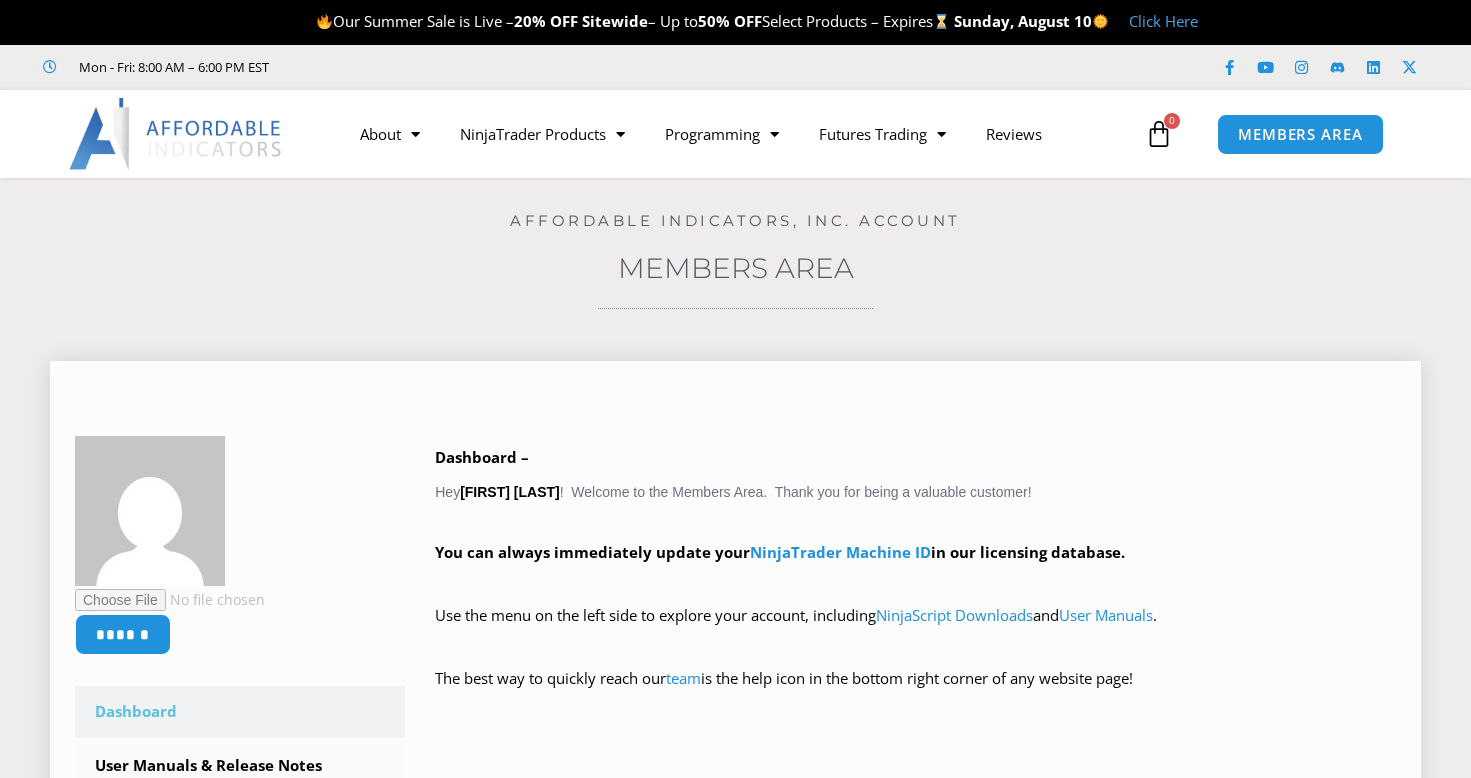 scroll, scrollTop: 0, scrollLeft: 0, axis: both 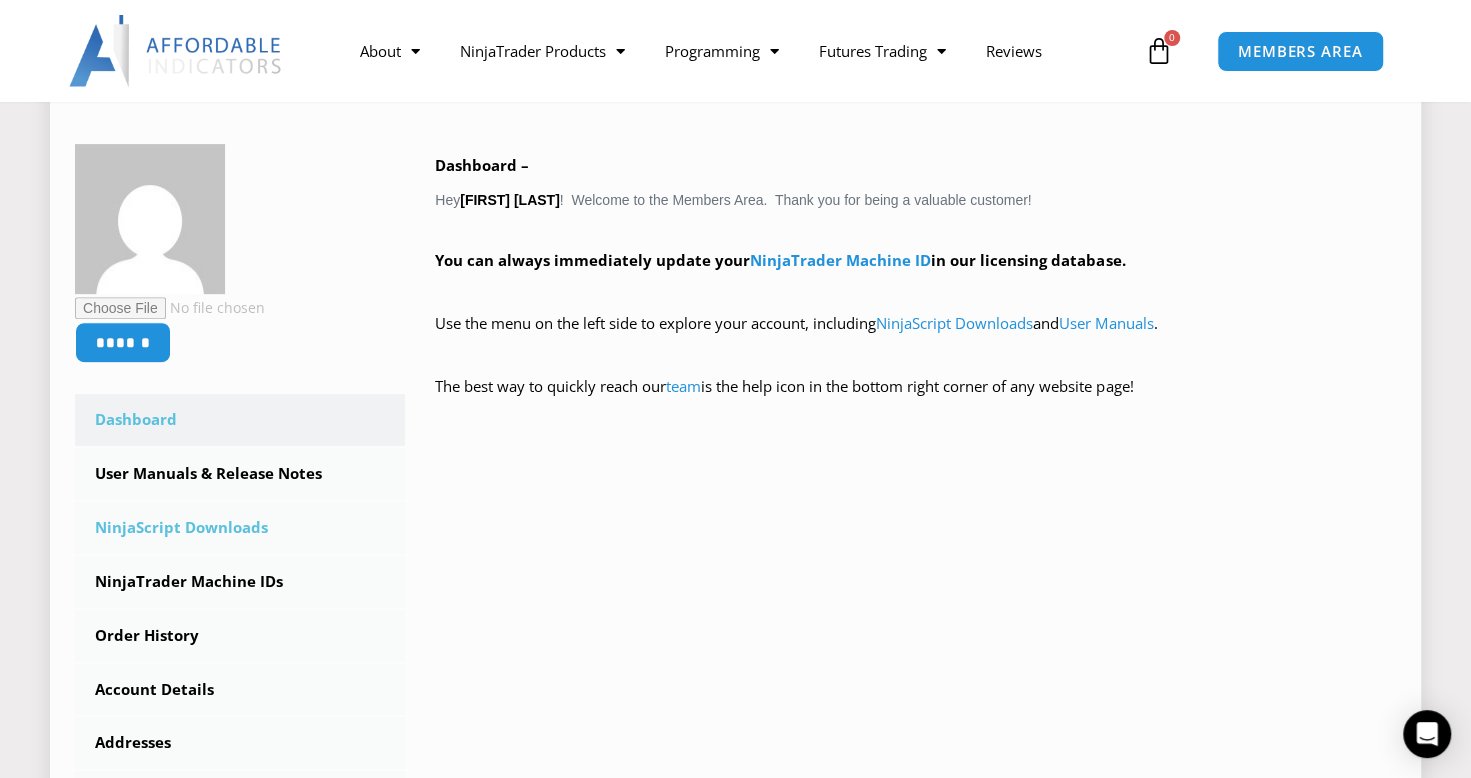 click on "NinjaScript Downloads" at bounding box center [240, 528] 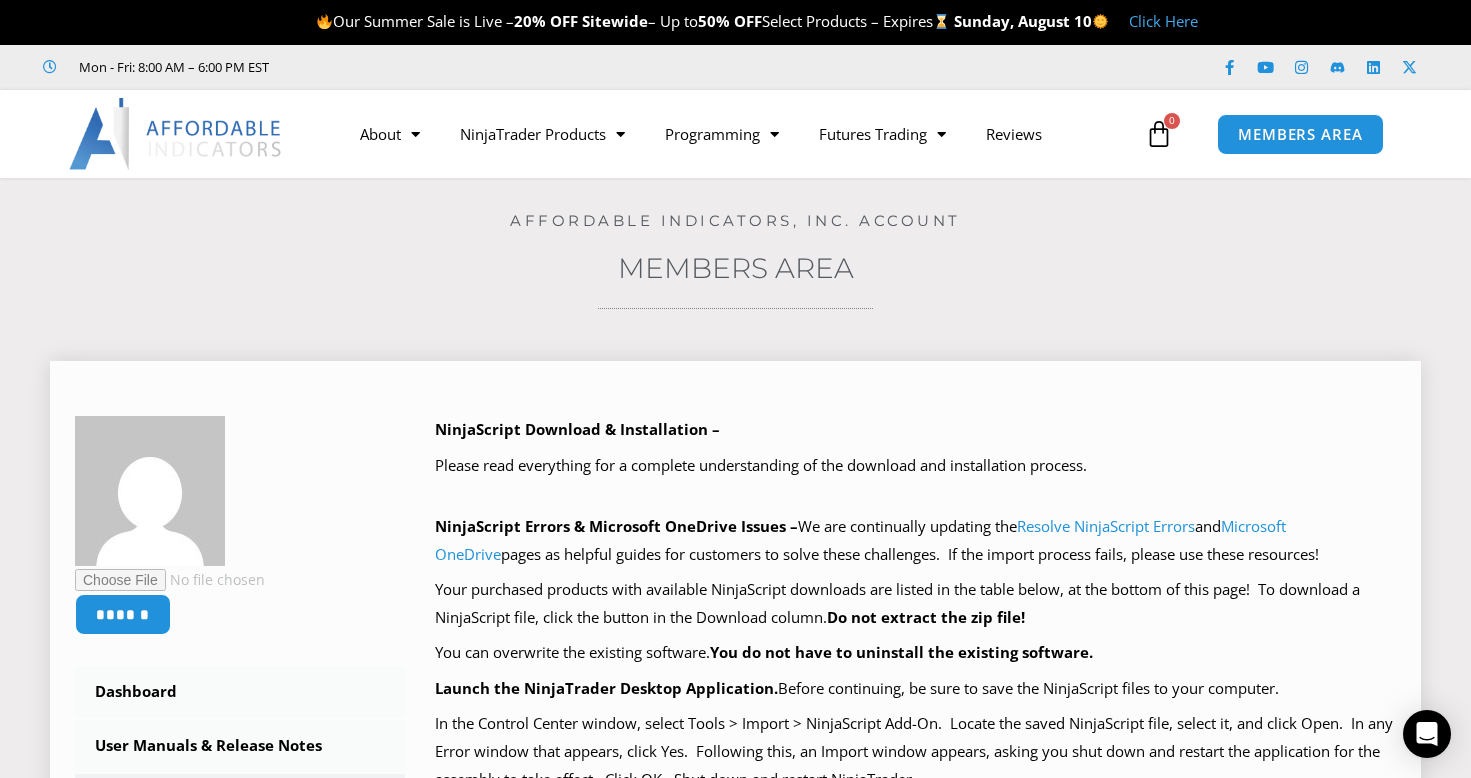 scroll, scrollTop: 0, scrollLeft: 0, axis: both 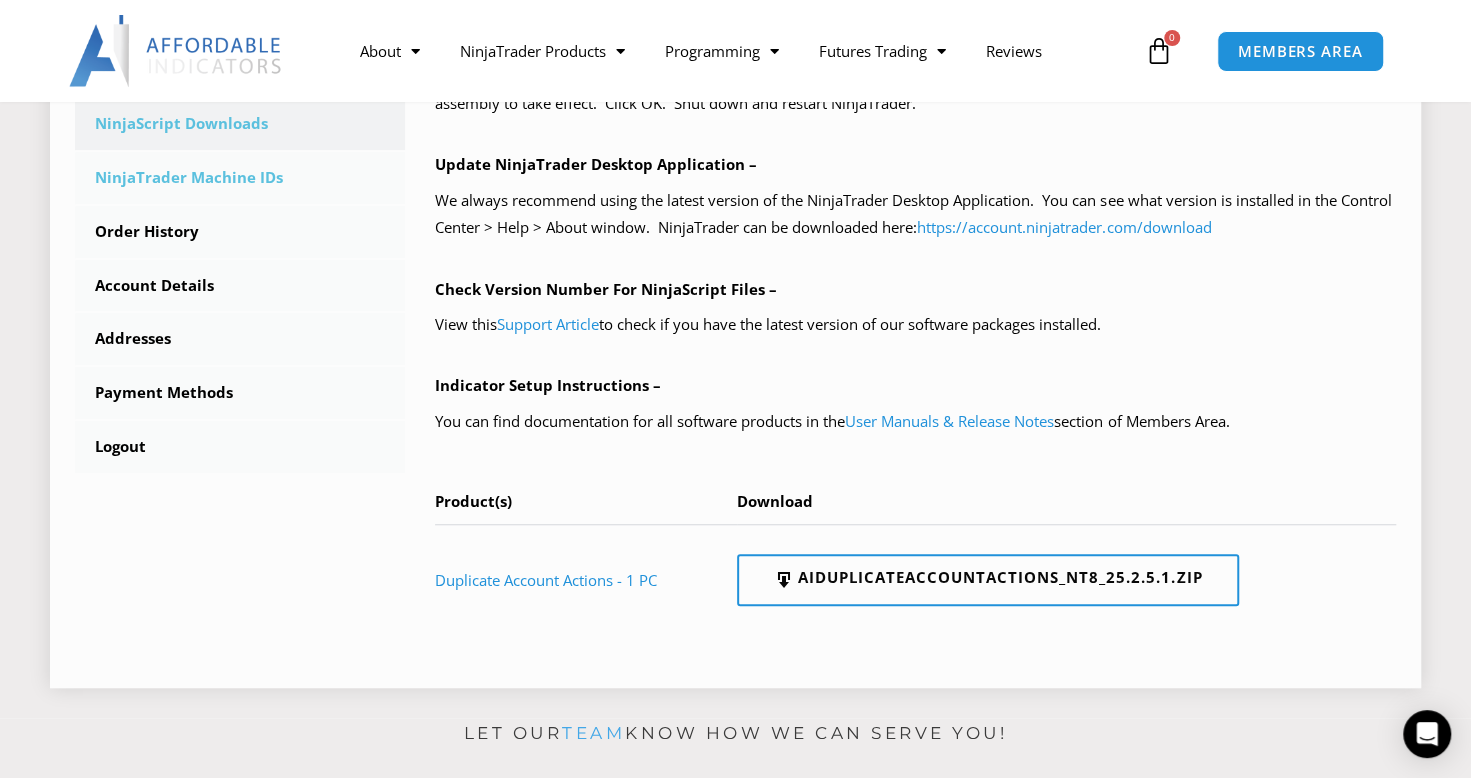 click on "NinjaTrader Machine IDs" at bounding box center [240, 178] 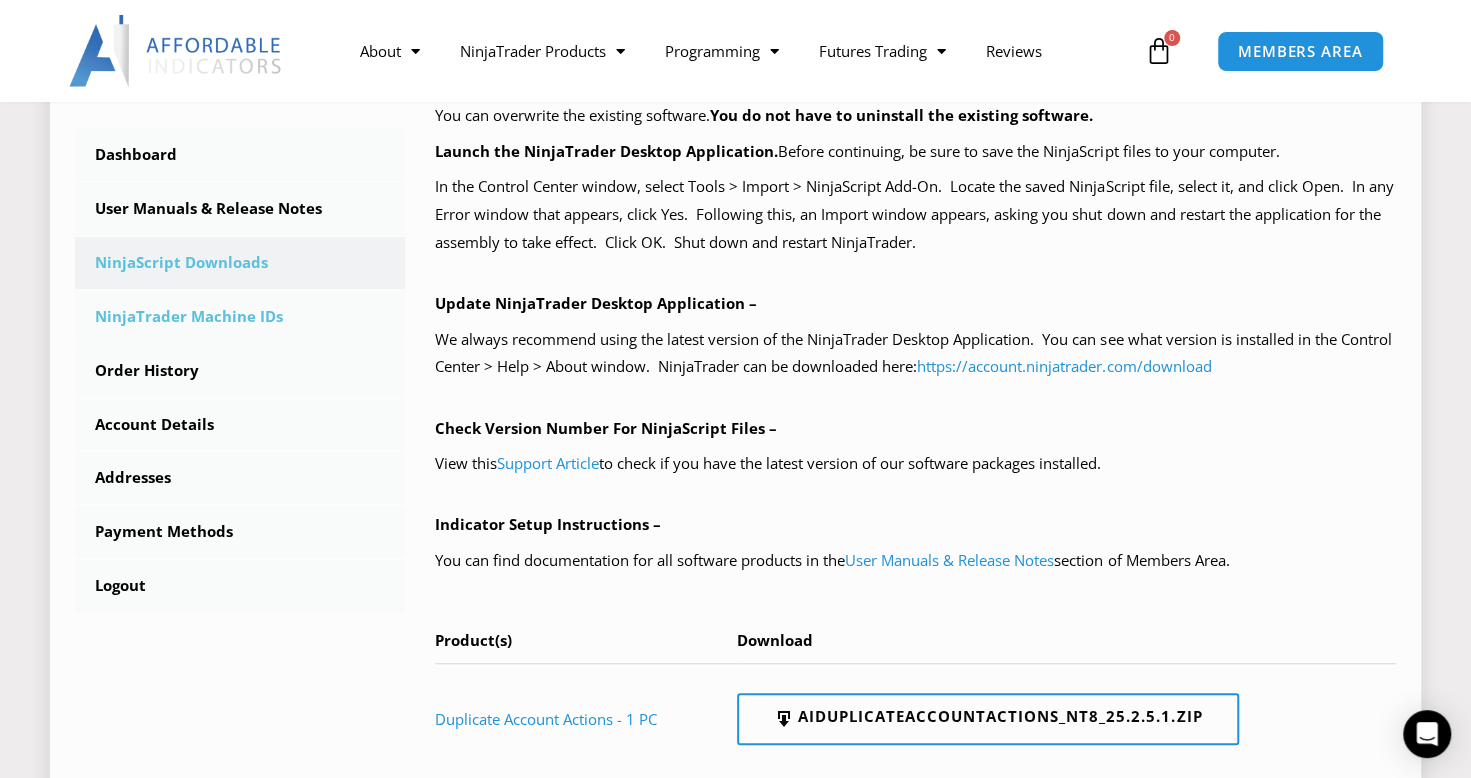 scroll, scrollTop: 536, scrollLeft: 0, axis: vertical 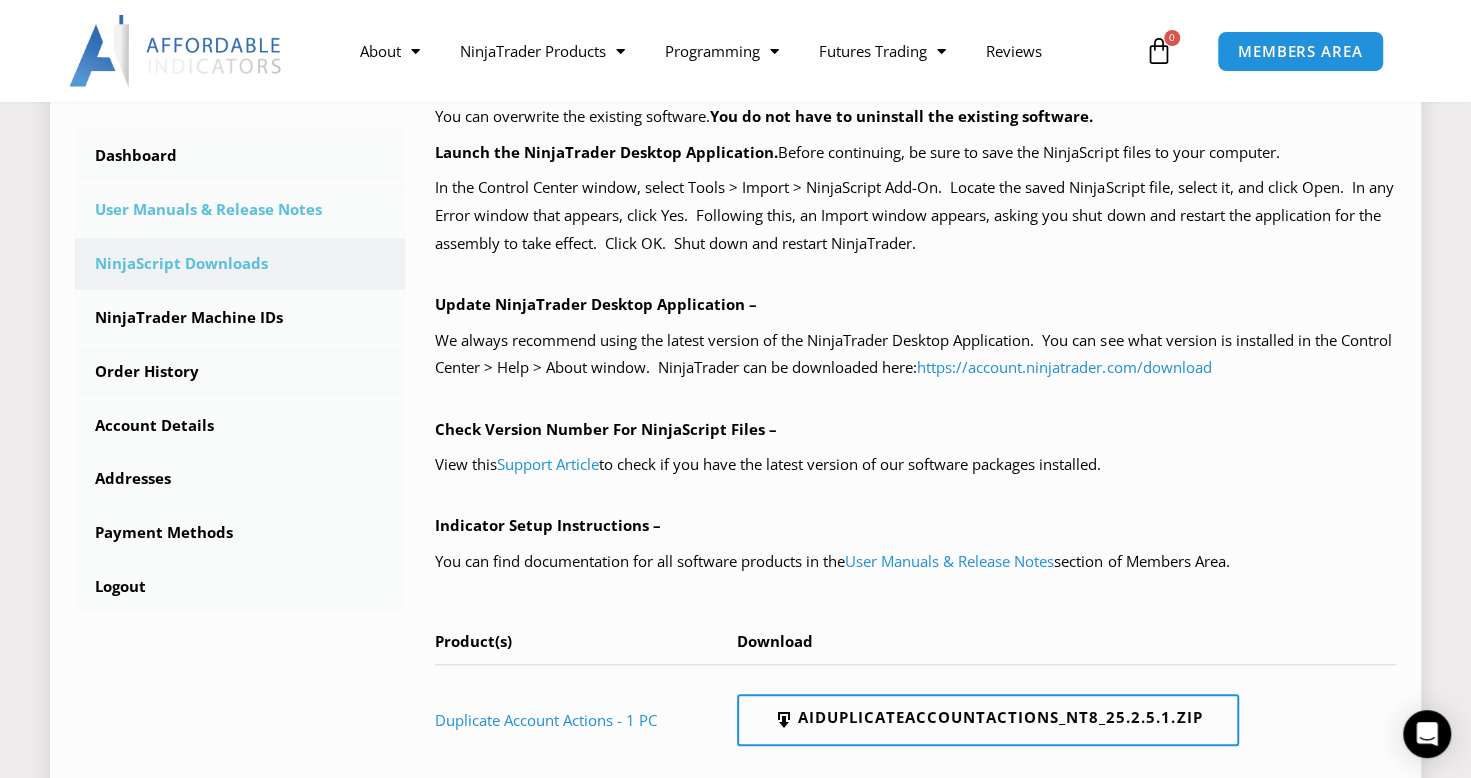 click on "User Manuals & Release Notes" at bounding box center (240, 210) 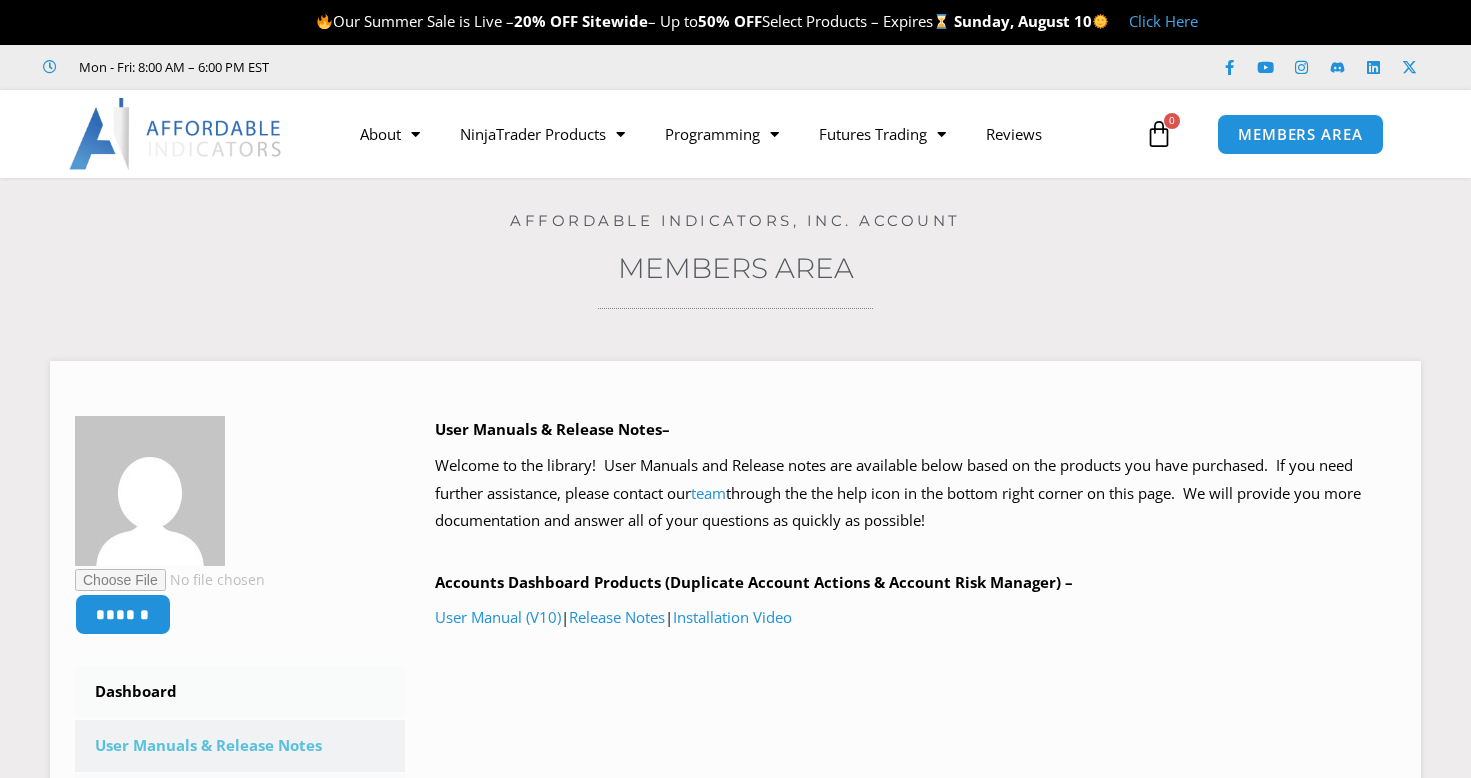 scroll, scrollTop: 0, scrollLeft: 0, axis: both 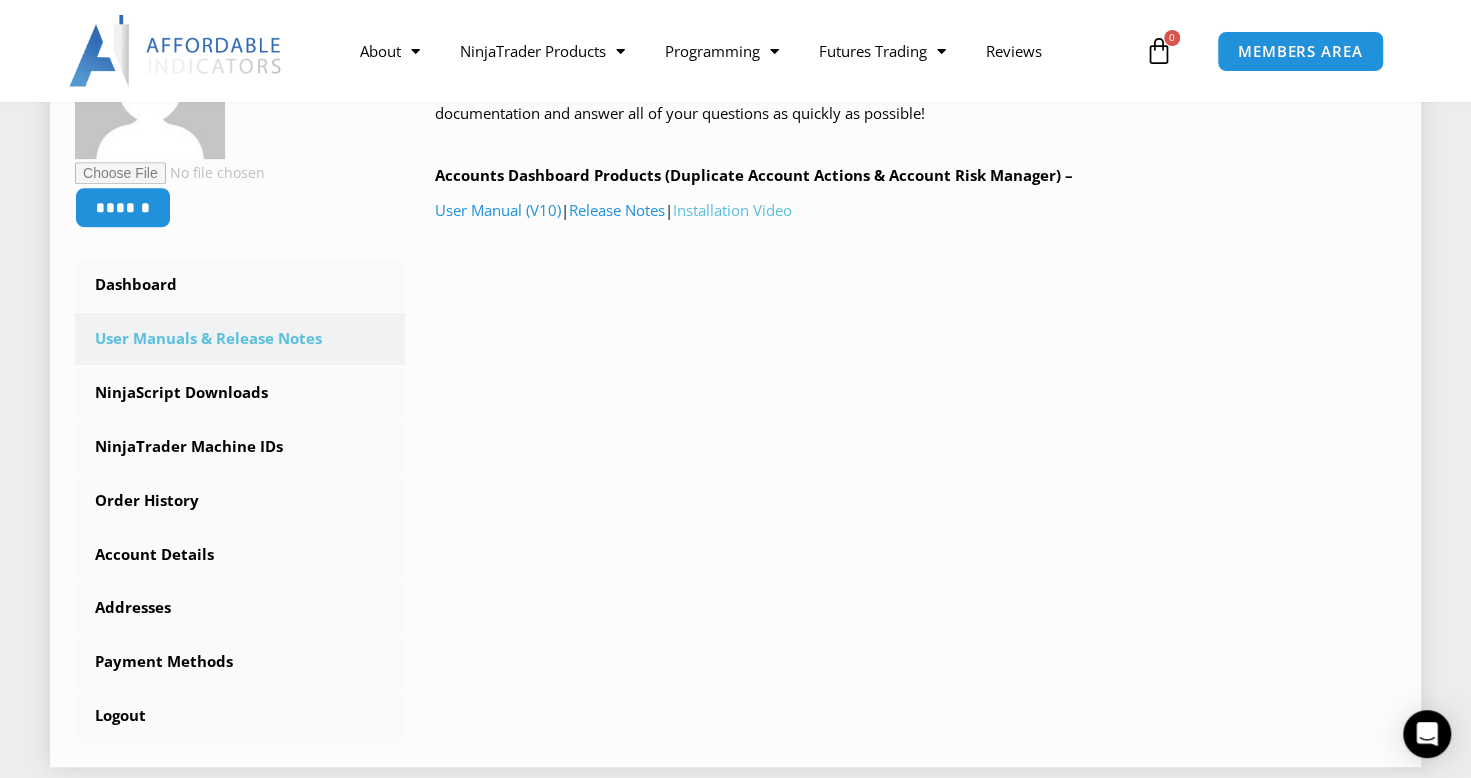 click on "Installation Video" at bounding box center (732, 210) 